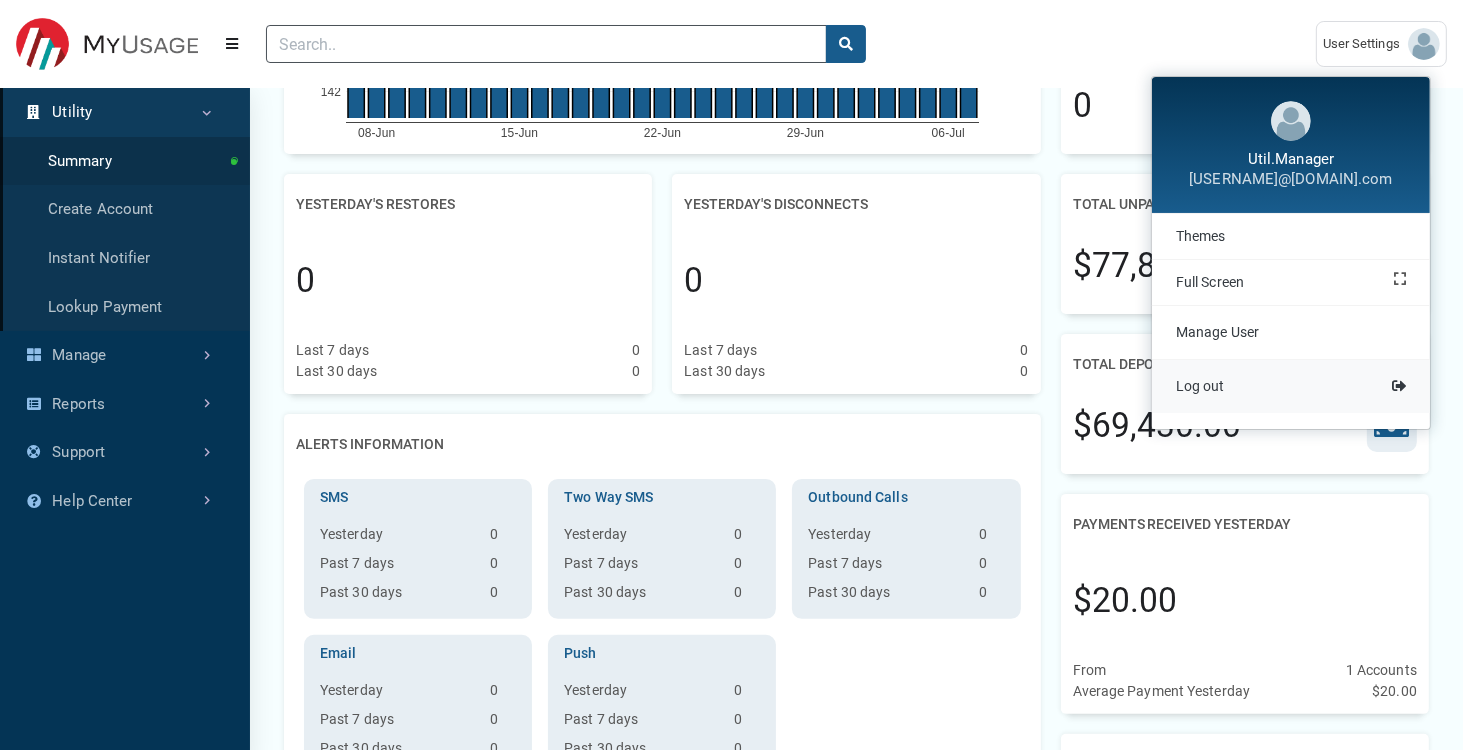 scroll, scrollTop: 328, scrollLeft: 0, axis: vertical 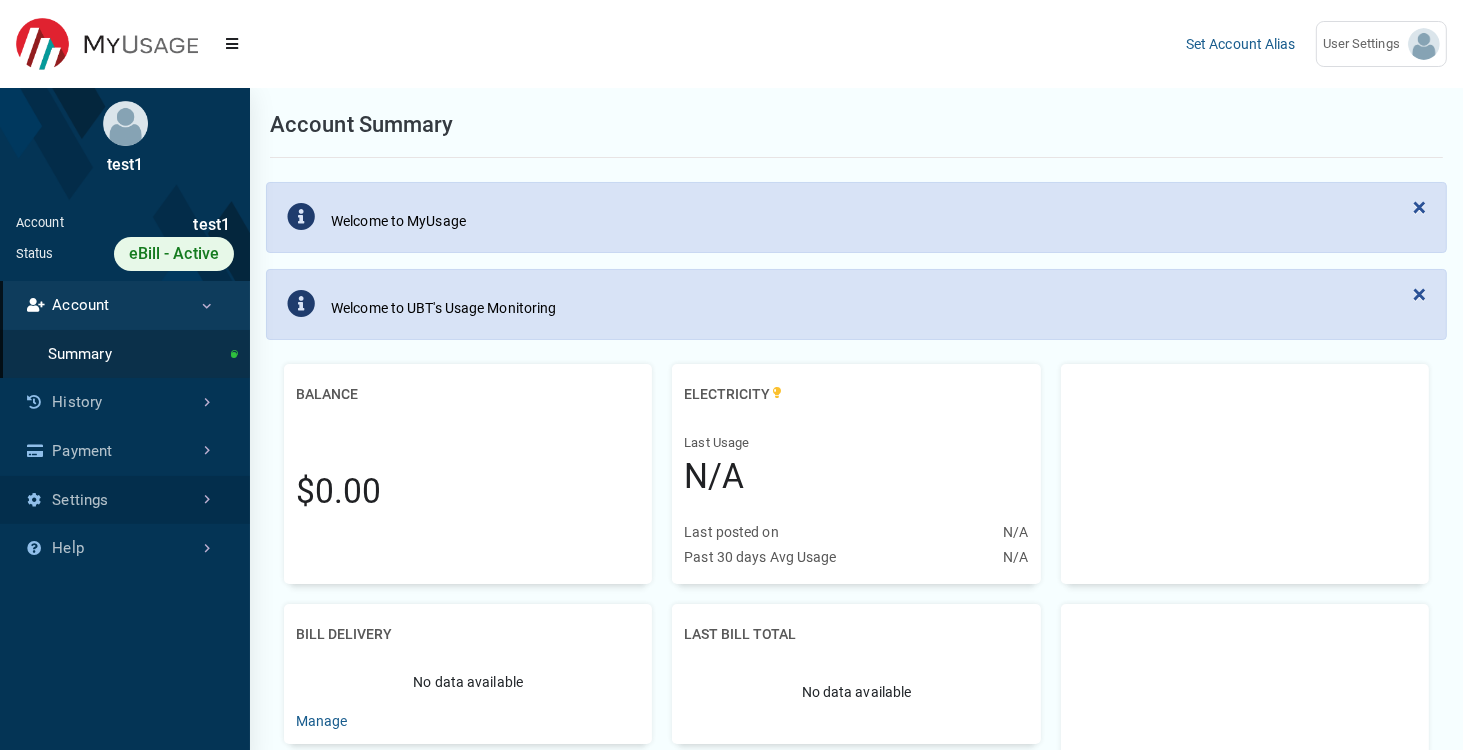 click on "Settings" at bounding box center (125, 500) 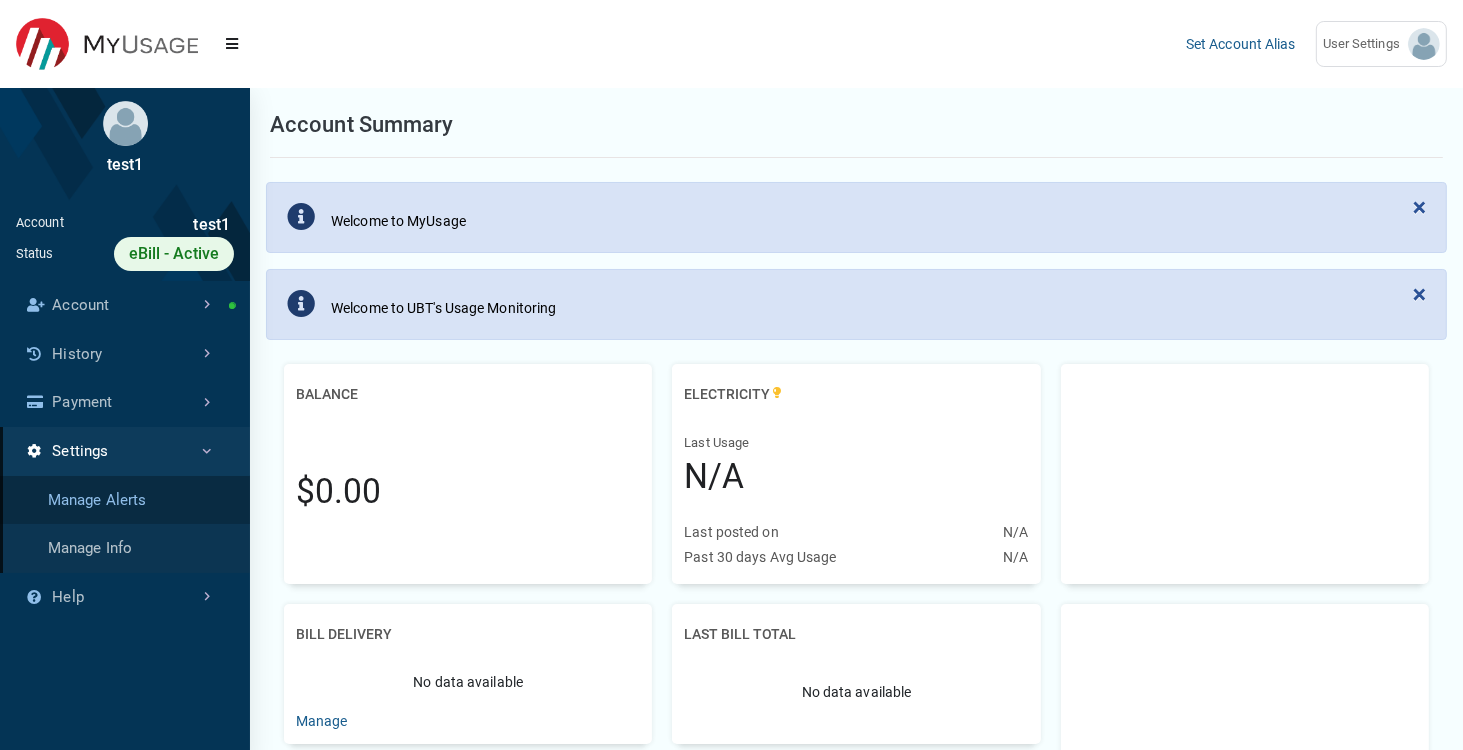 click on "Manage Alerts" at bounding box center [125, 500] 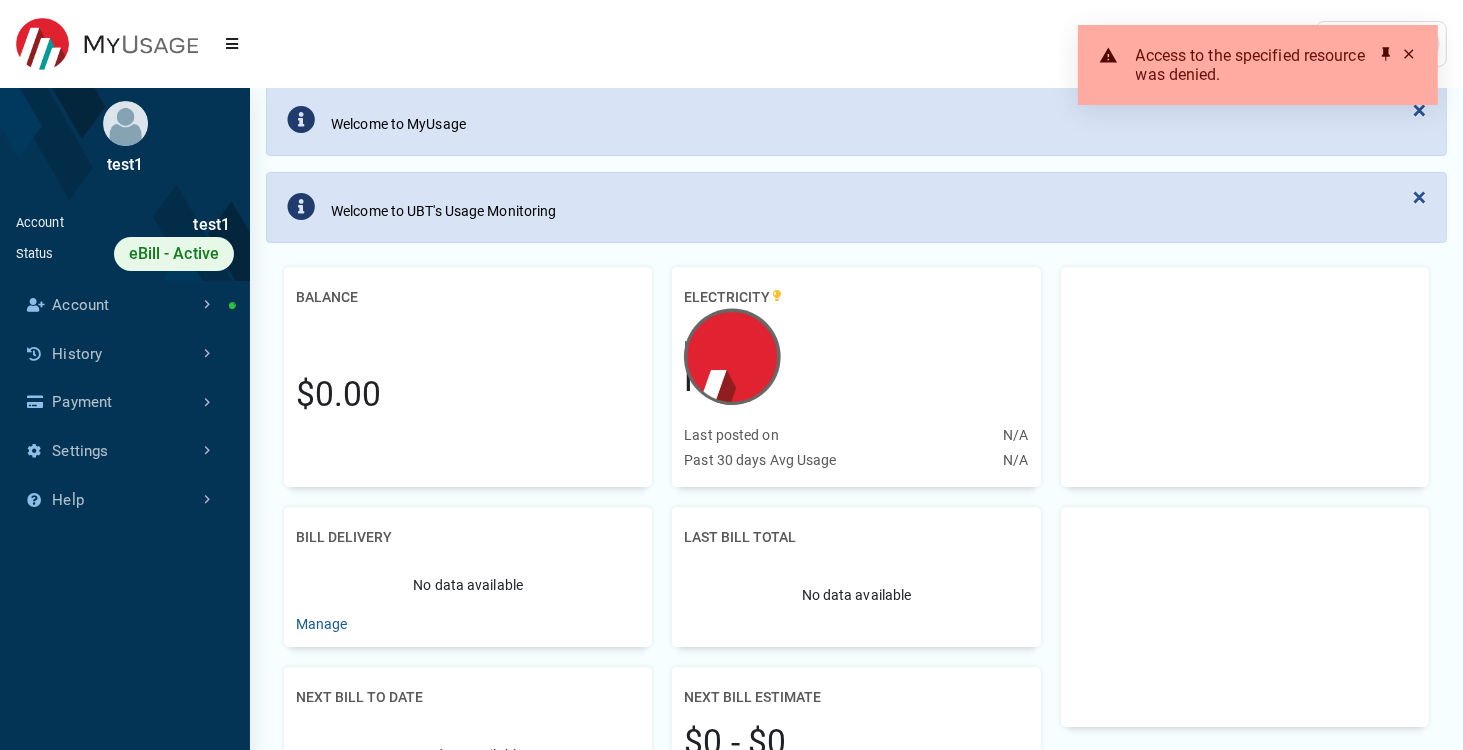 scroll, scrollTop: 0, scrollLeft: 0, axis: both 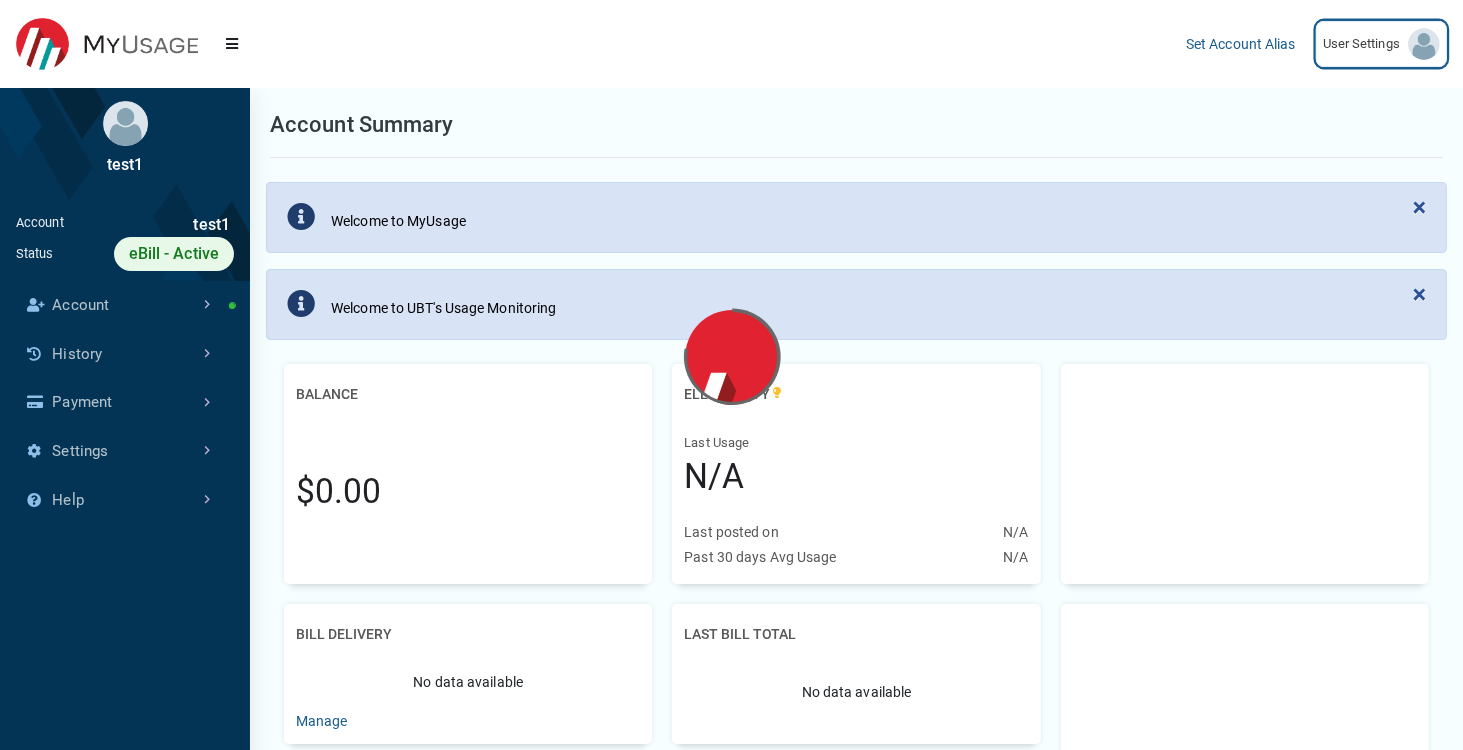 click on "User Settings" at bounding box center [1365, 44] 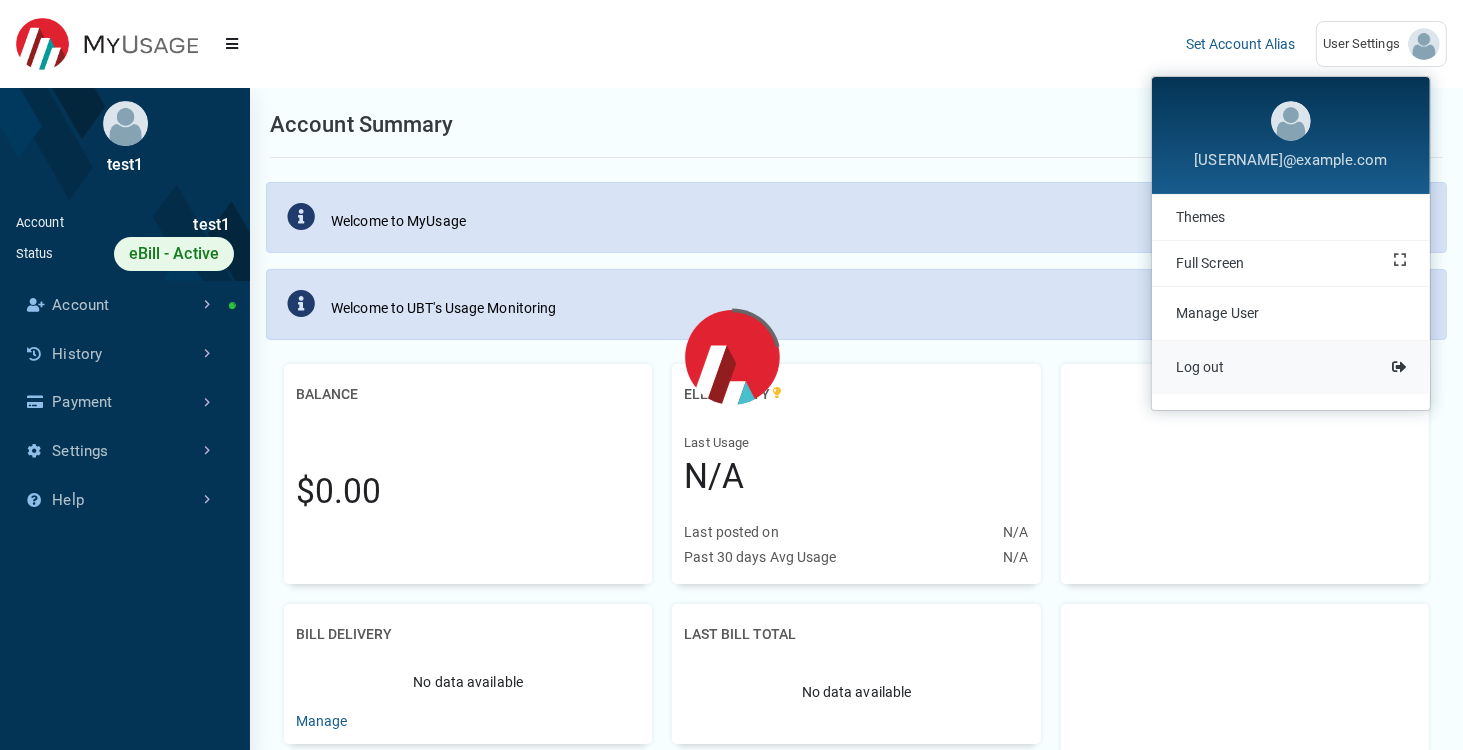 click on "Log out" at bounding box center (1291, 367) 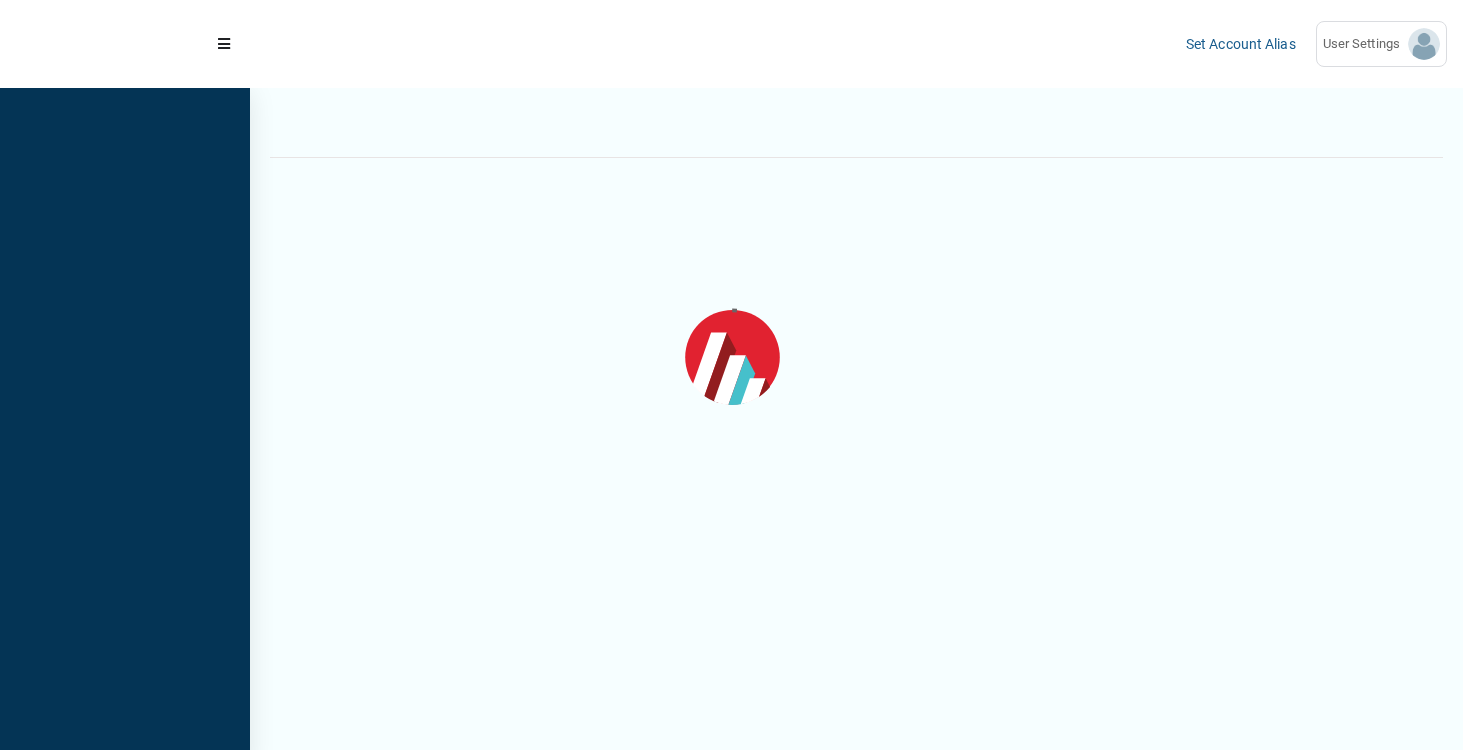 scroll, scrollTop: 0, scrollLeft: 0, axis: both 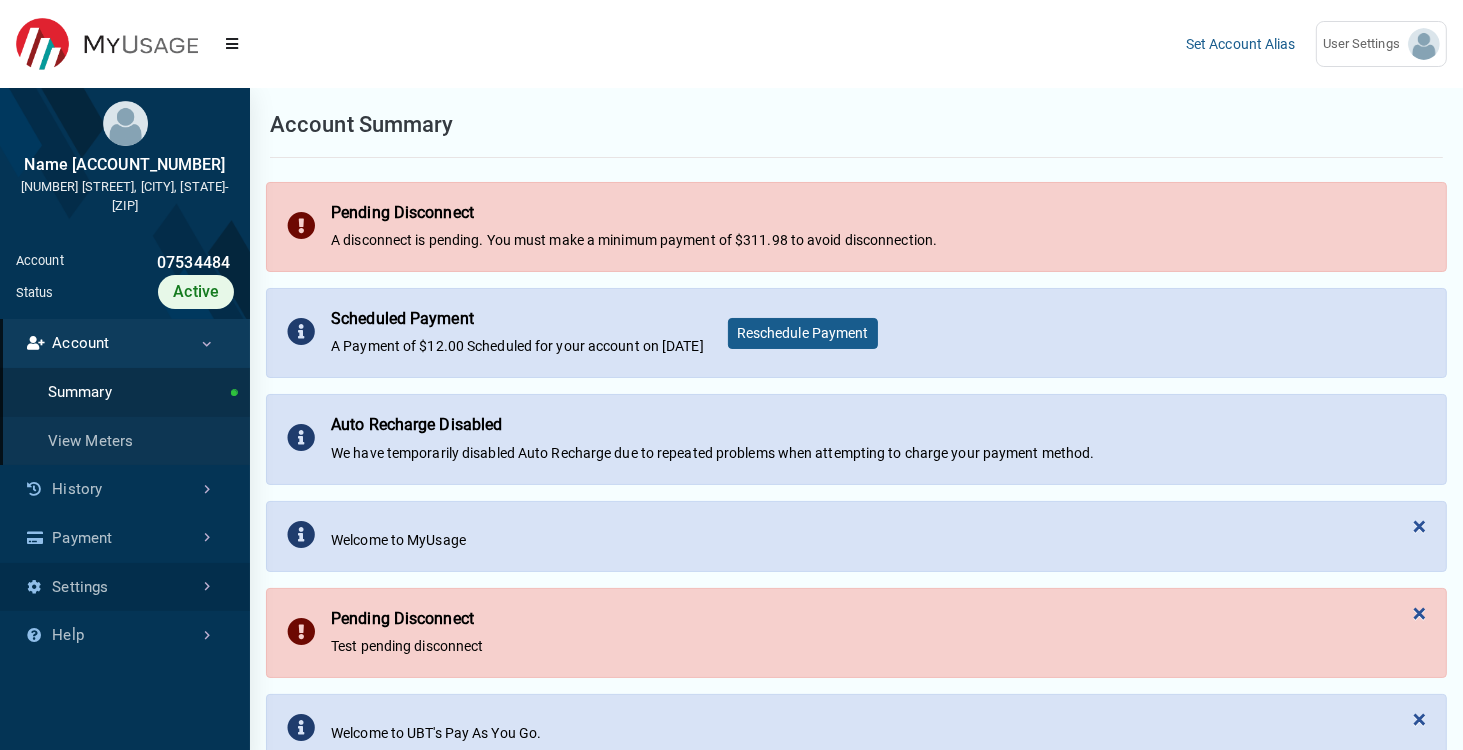 click on "Settings" at bounding box center (125, 587) 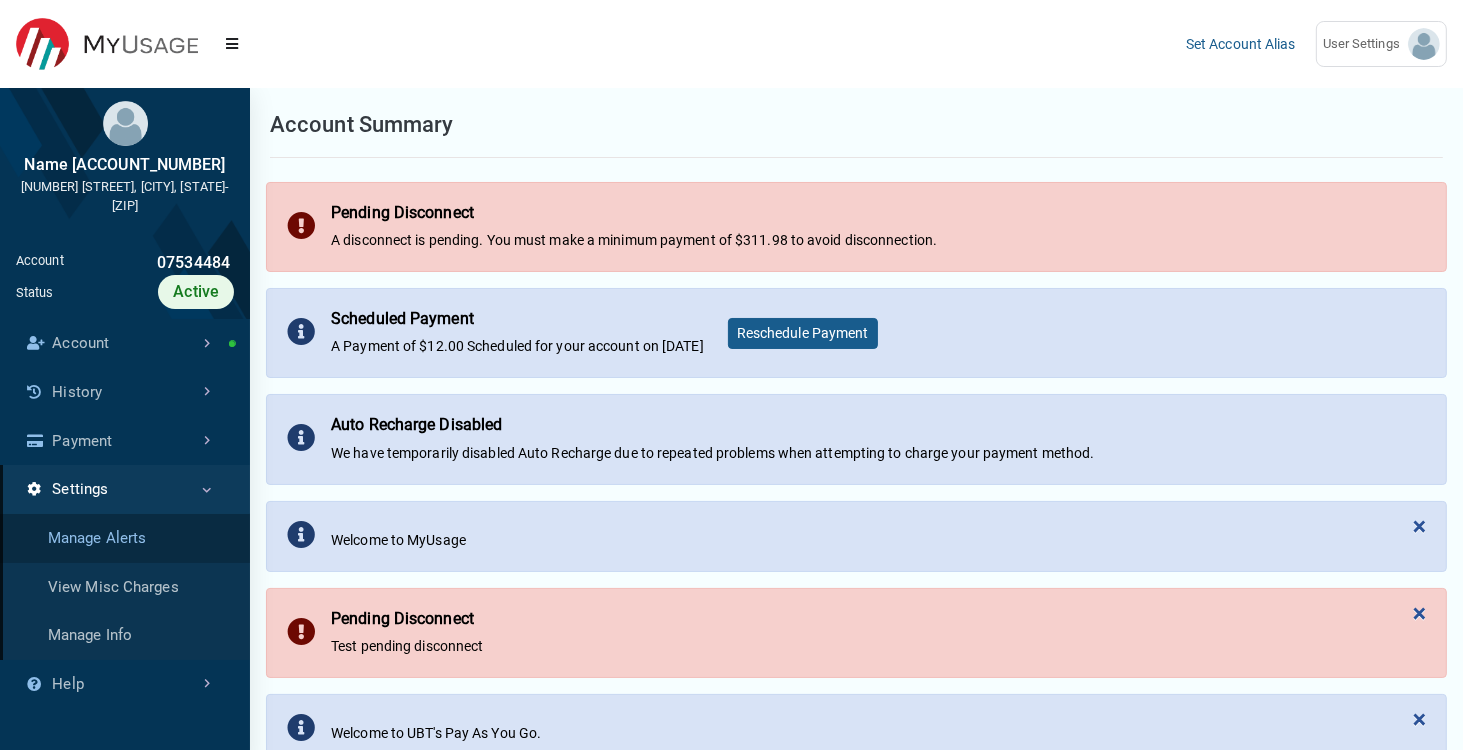click on "Manage Alerts" at bounding box center [125, 538] 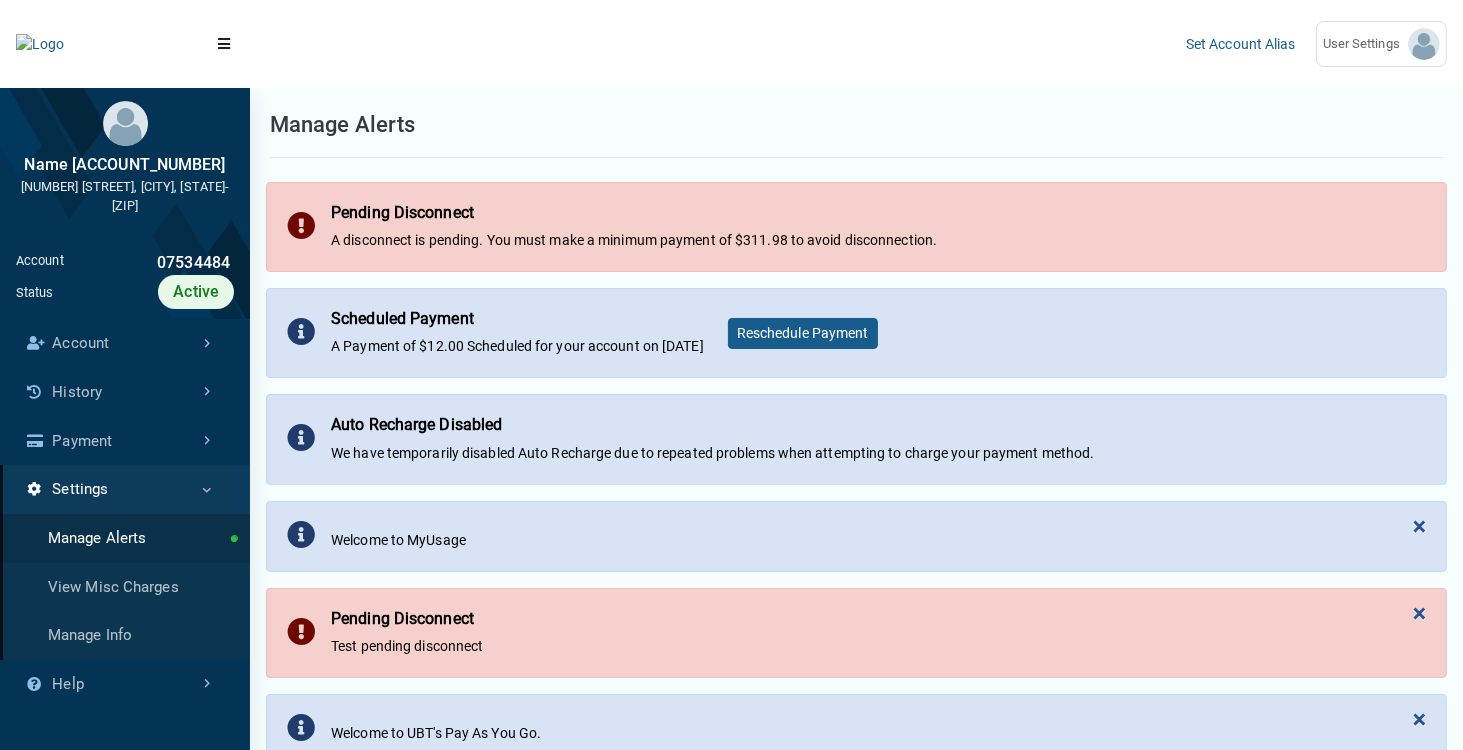 scroll, scrollTop: 100, scrollLeft: 356, axis: both 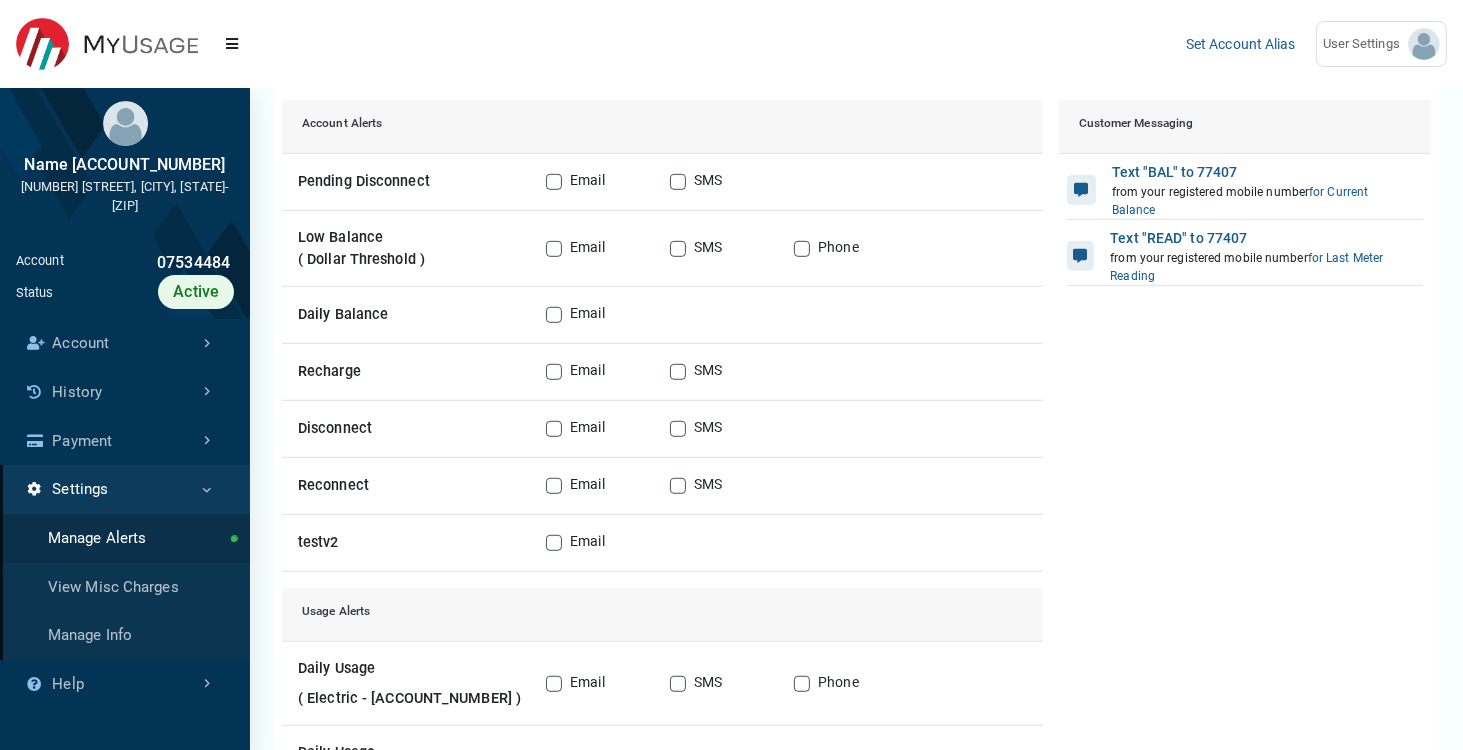click on "Account
[ACCOUNT_NUMBER]
Status
Active" at bounding box center (125, 278) 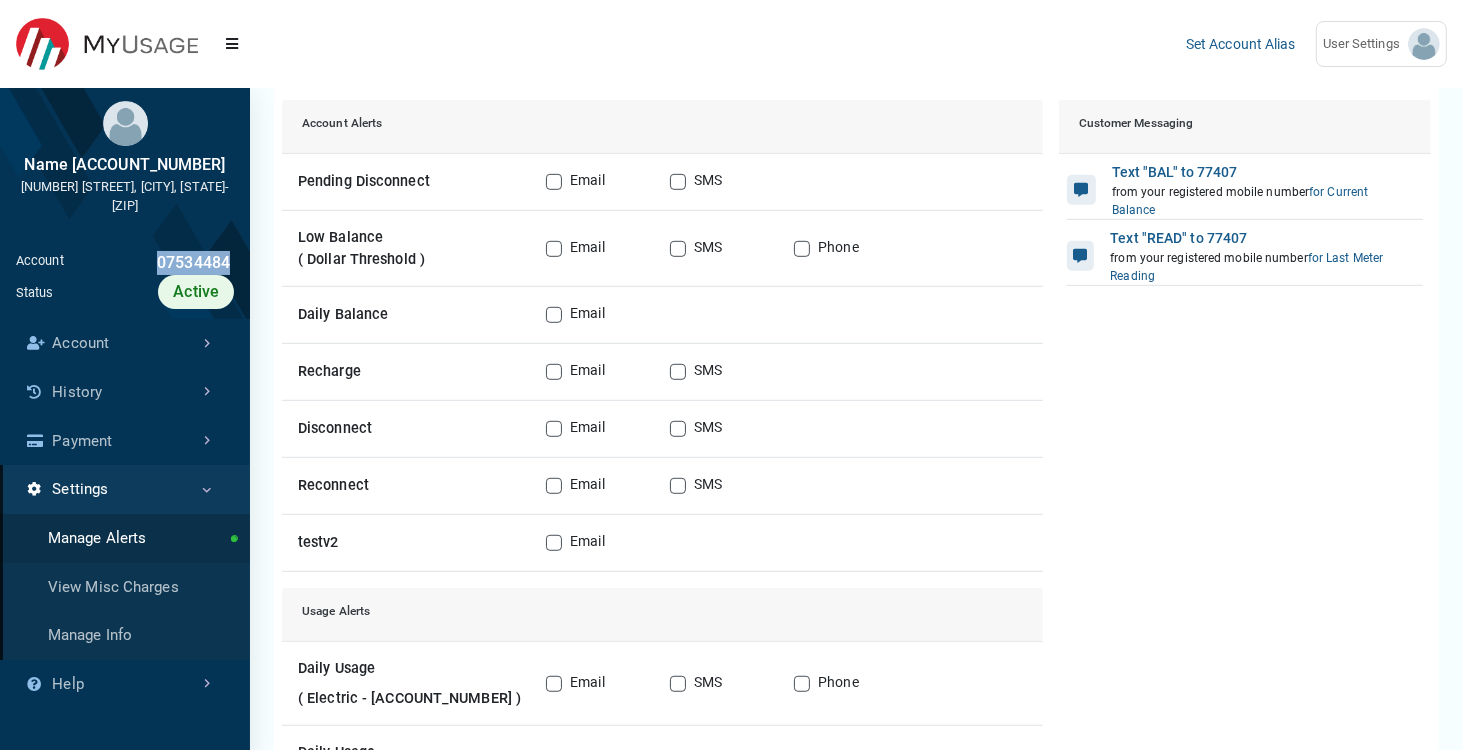 click on "07534484" at bounding box center (149, 263) 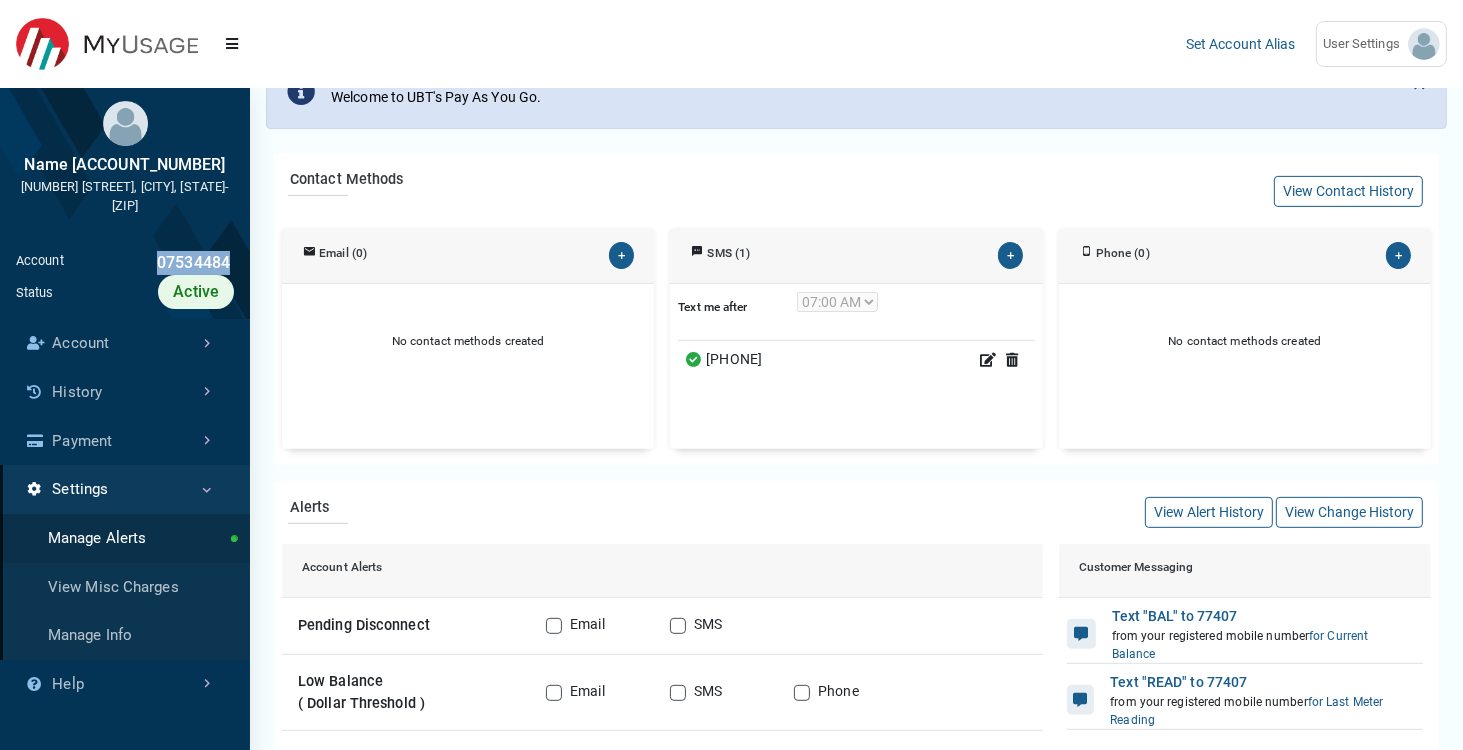 scroll, scrollTop: 600, scrollLeft: 0, axis: vertical 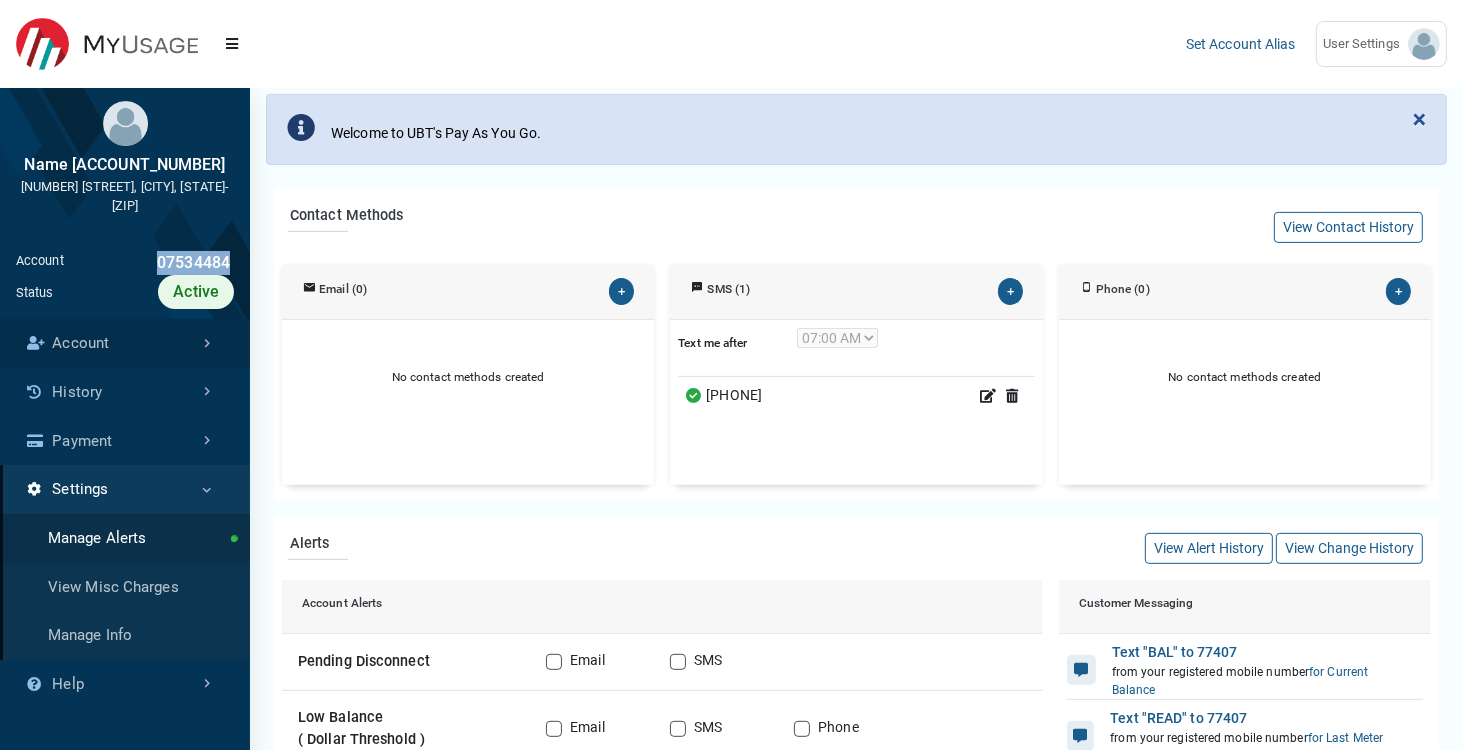 click on "Account" at bounding box center (125, 343) 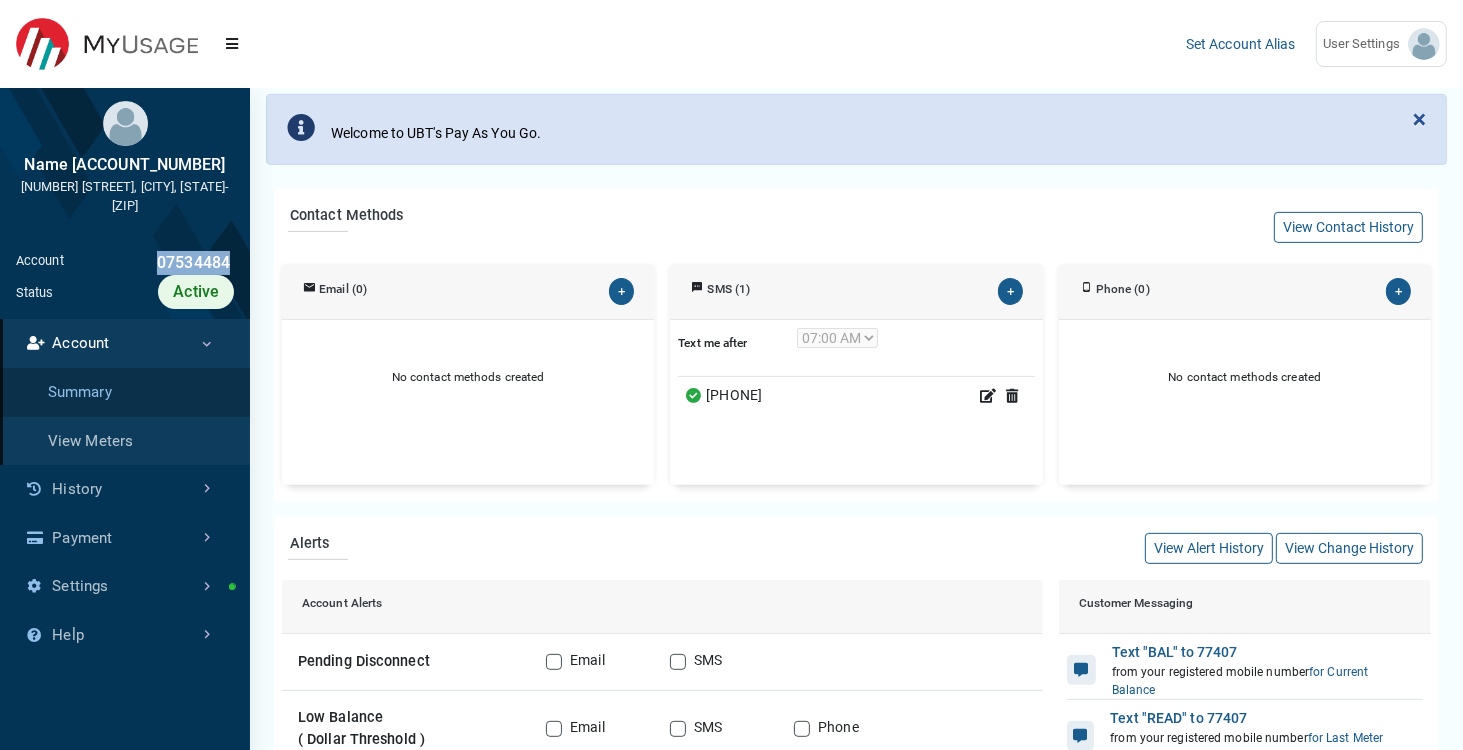 click on "Summary" at bounding box center [125, 392] 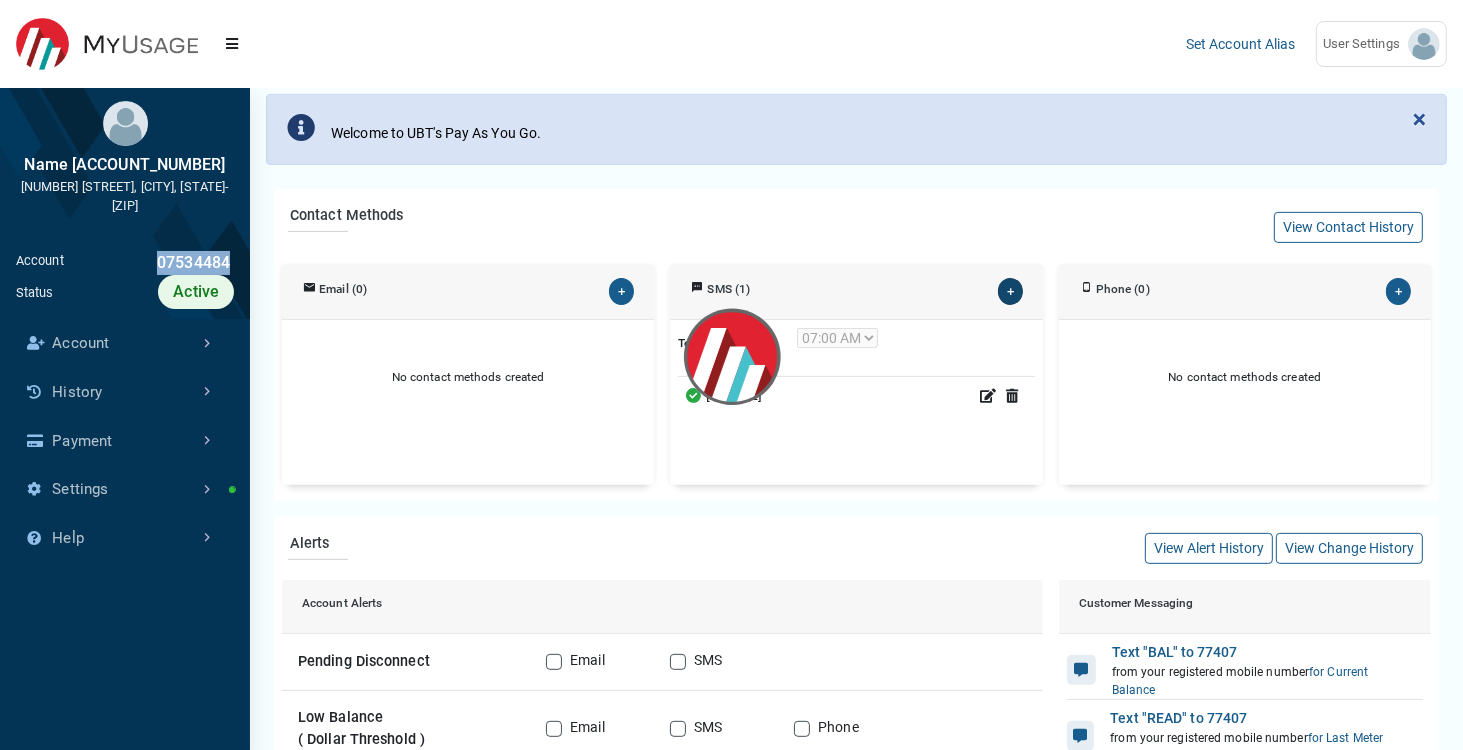 scroll, scrollTop: 0, scrollLeft: 0, axis: both 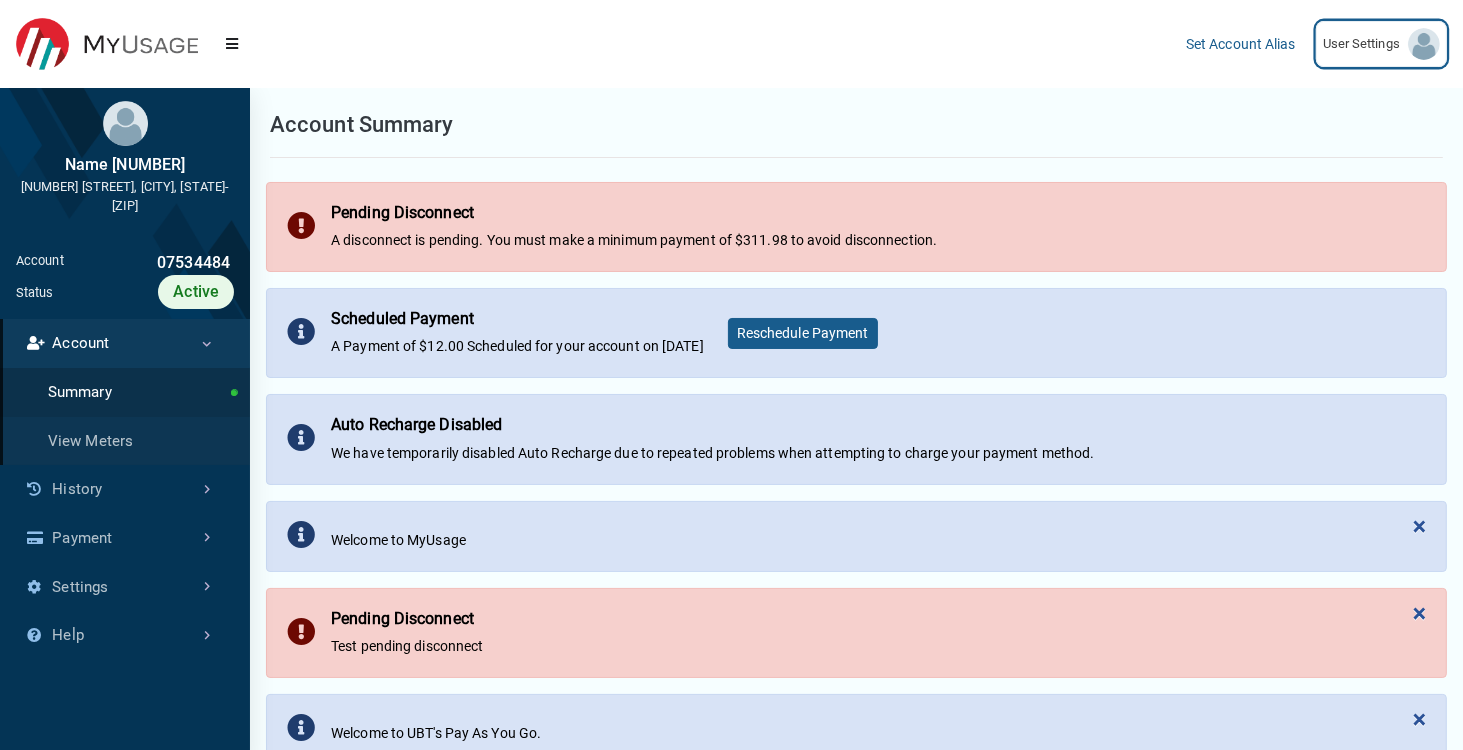 click on "User Settings" at bounding box center (1365, 44) 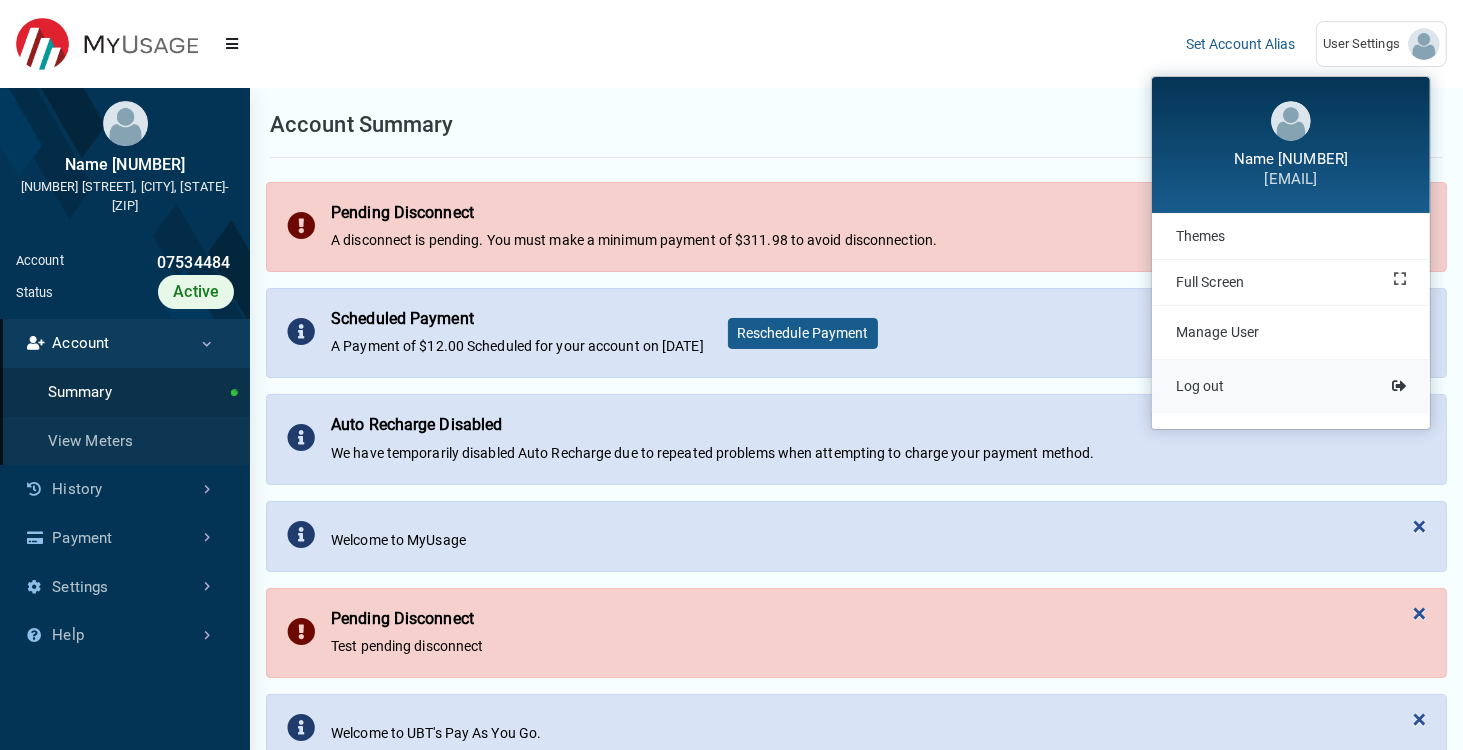click on "Log out" at bounding box center [1200, 386] 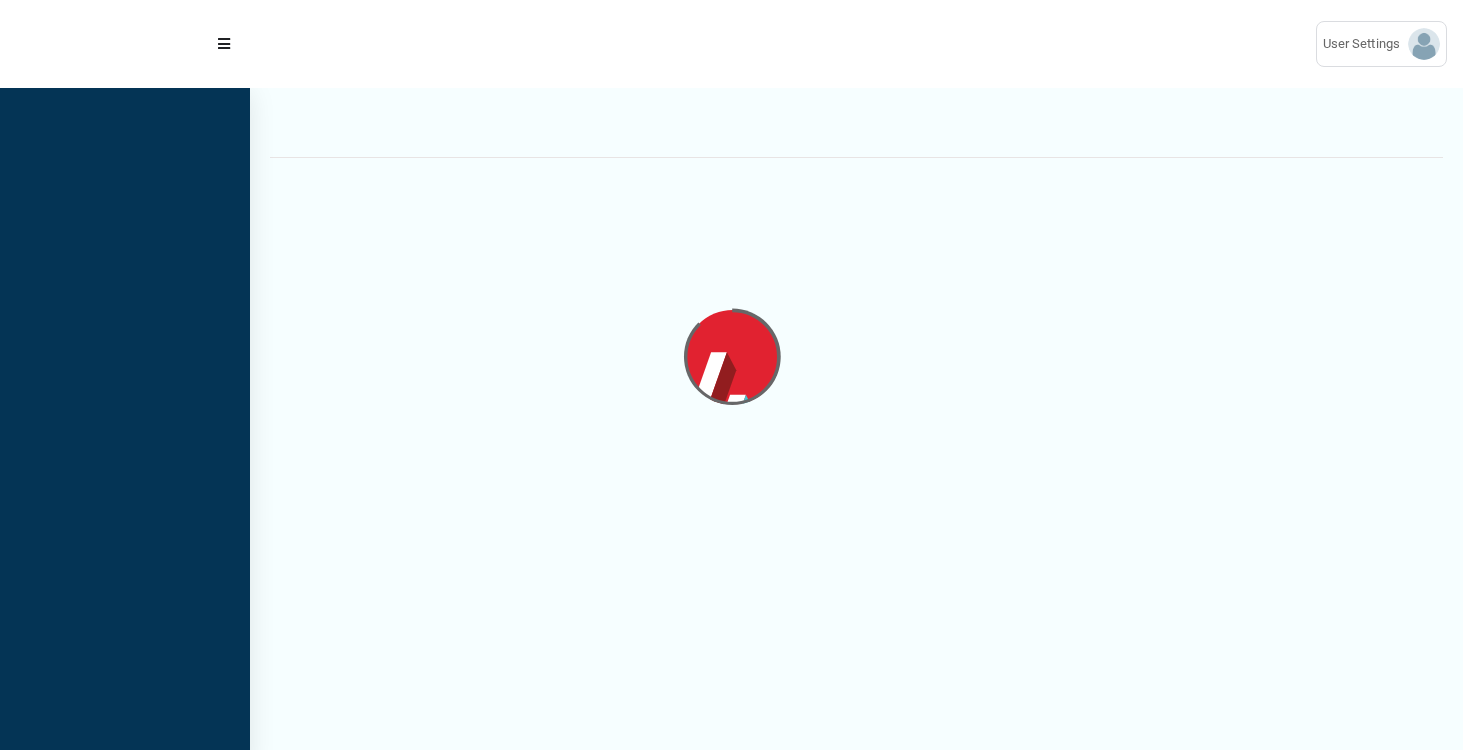 scroll, scrollTop: 0, scrollLeft: 0, axis: both 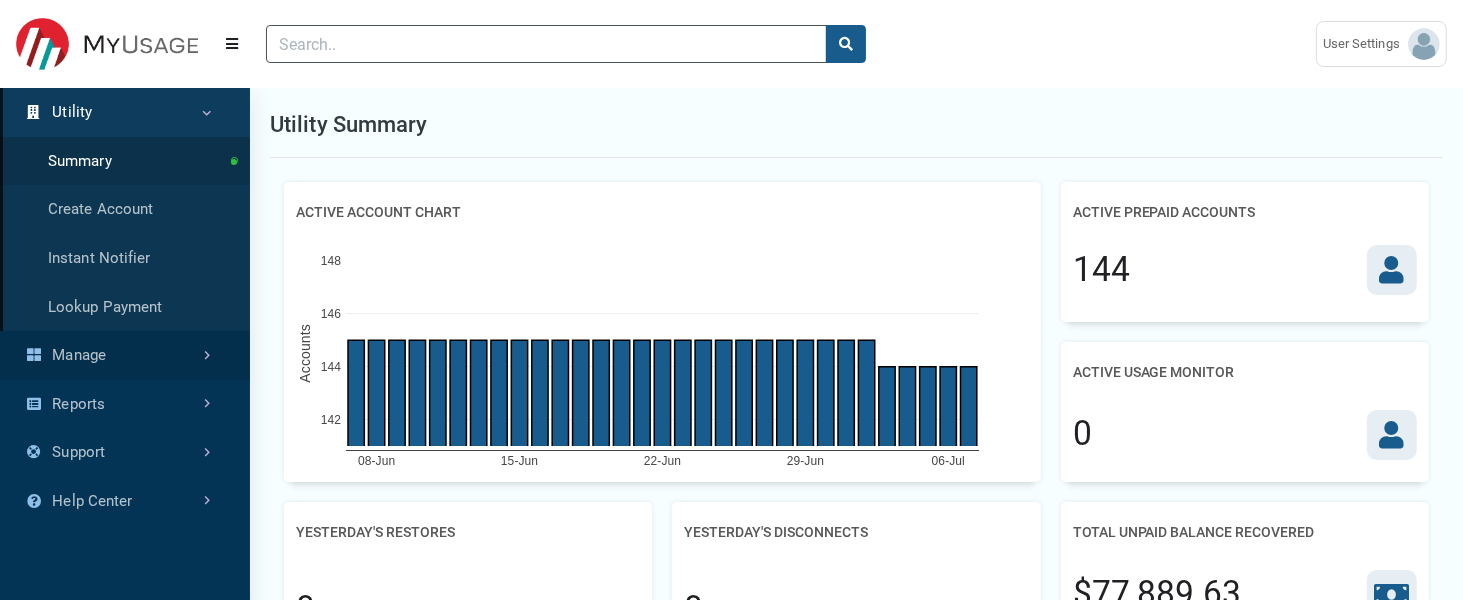 click on "Manage" at bounding box center [125, 355] 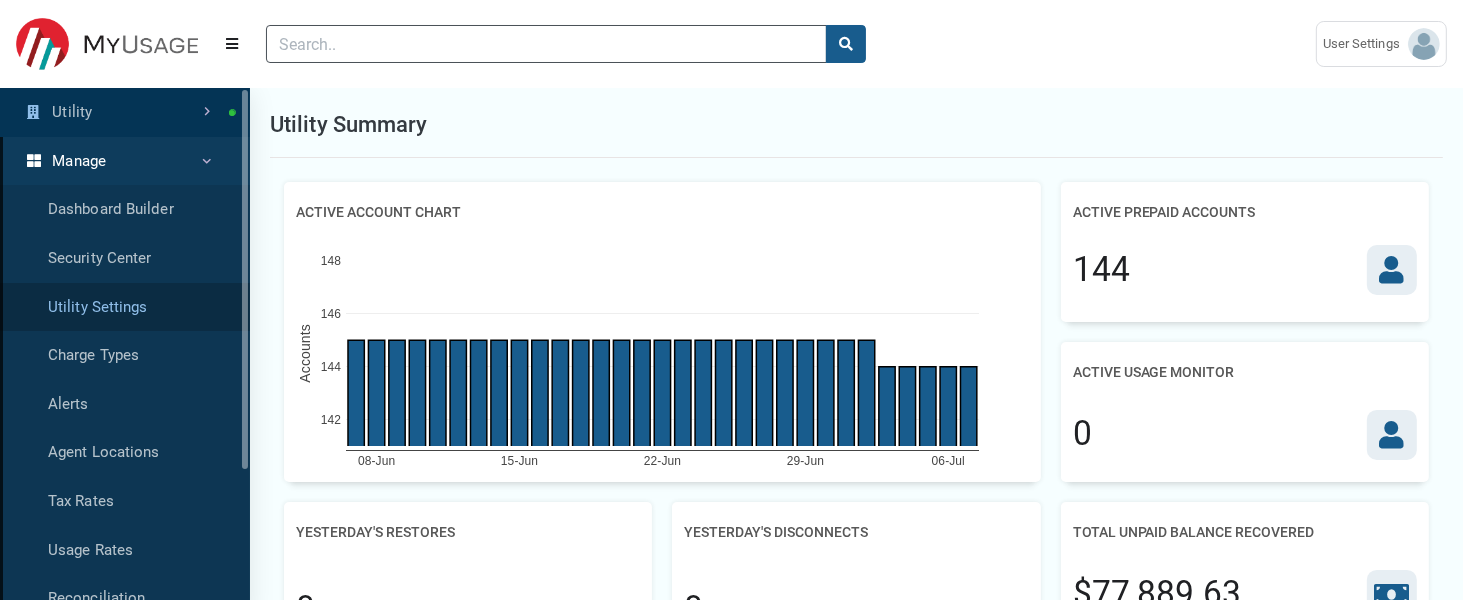 click on "Utility Settings" at bounding box center [125, 307] 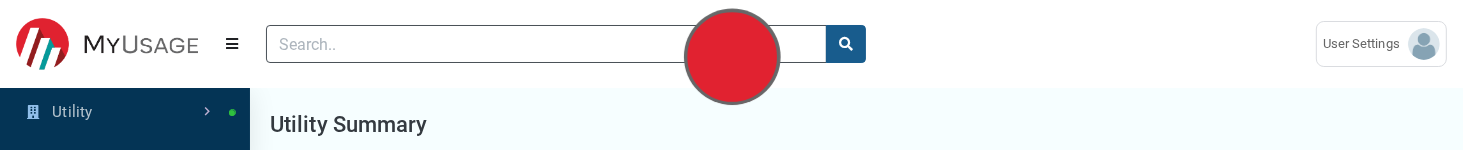 scroll, scrollTop: 360, scrollLeft: 235, axis: both 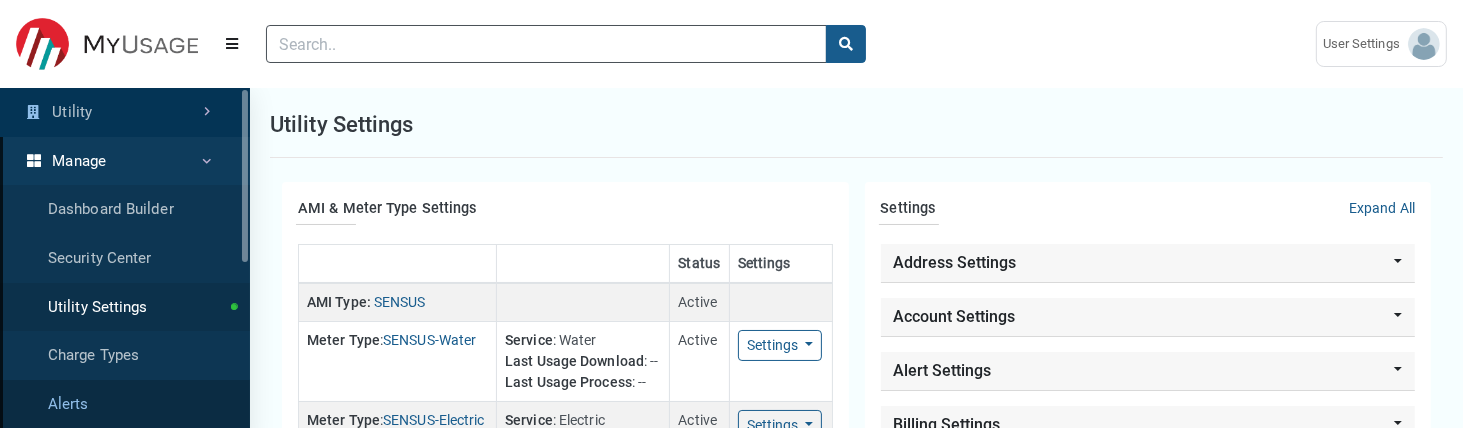 click on "Alerts" at bounding box center (125, 404) 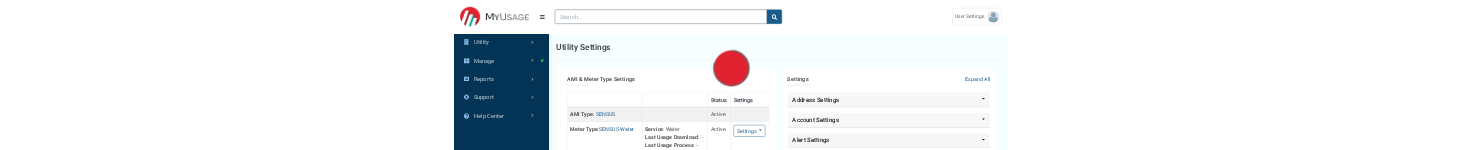 scroll, scrollTop: 0, scrollLeft: 0, axis: both 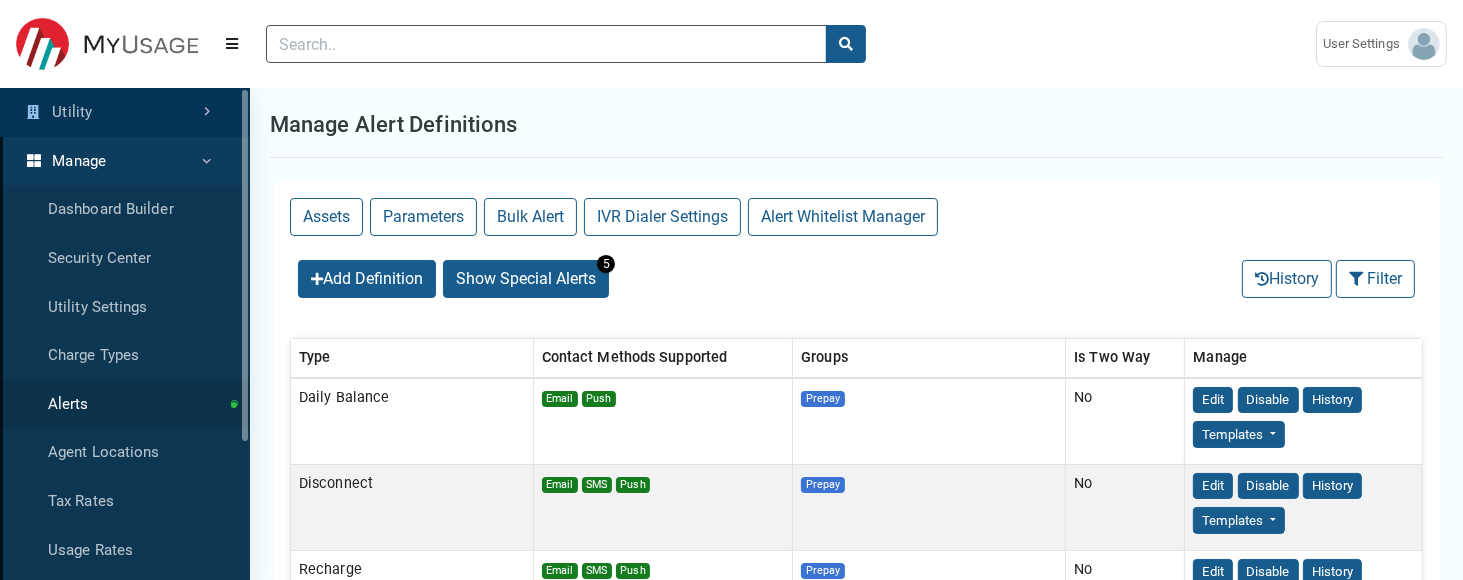 click on "Type" at bounding box center (412, 358) 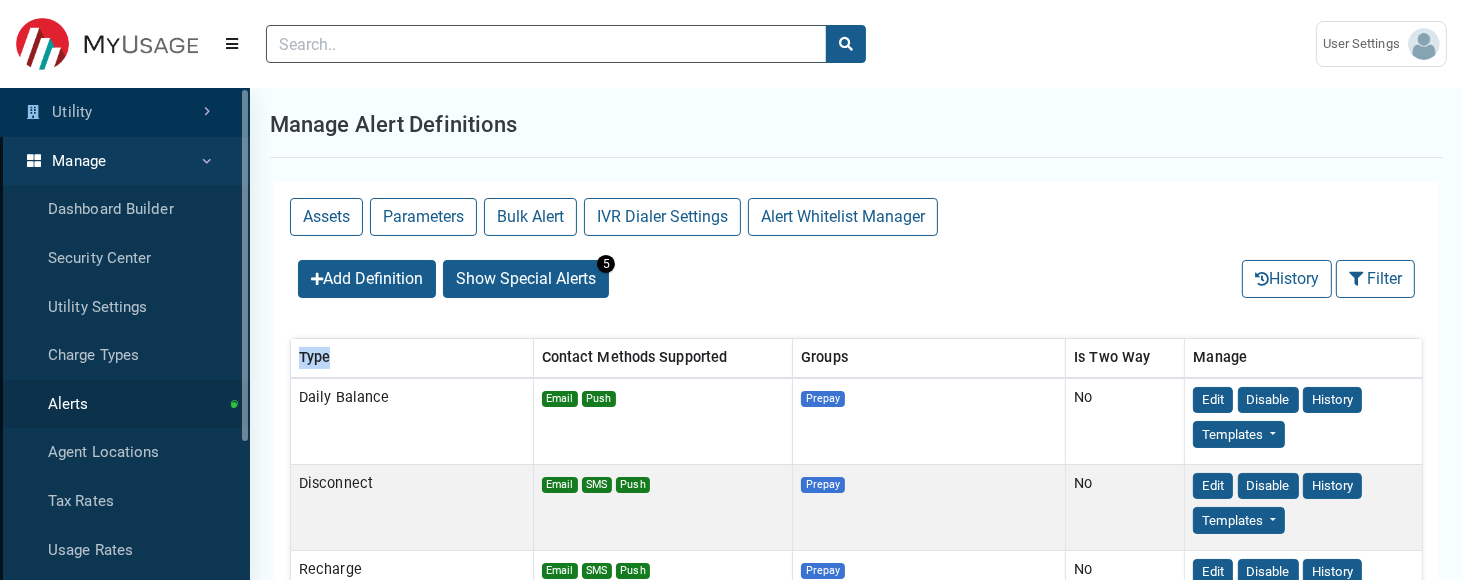 click on "Type" at bounding box center [412, 358] 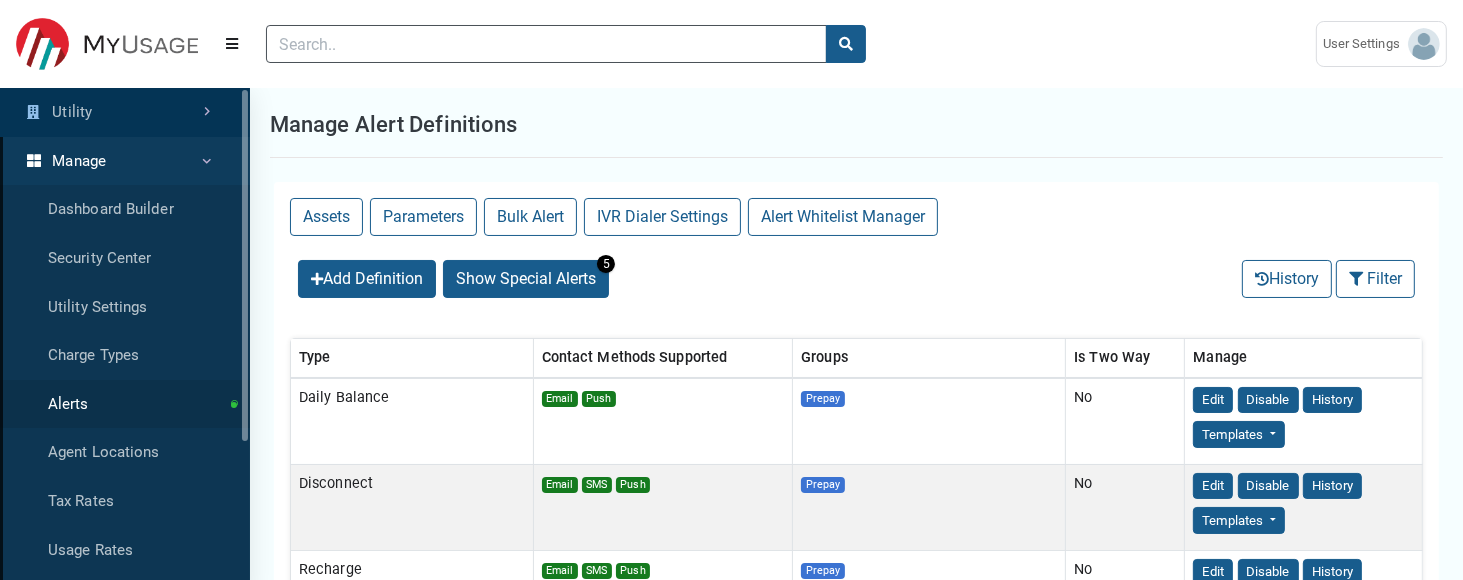 click on "Add Definition
Show Special Alerts
5
History
Filter
Filter
(No Filters Applied)
Clear All
Sort By:
Sort By
Type  (Asc)
Type  (Desc)
Type
SMS" at bounding box center [856, 279] 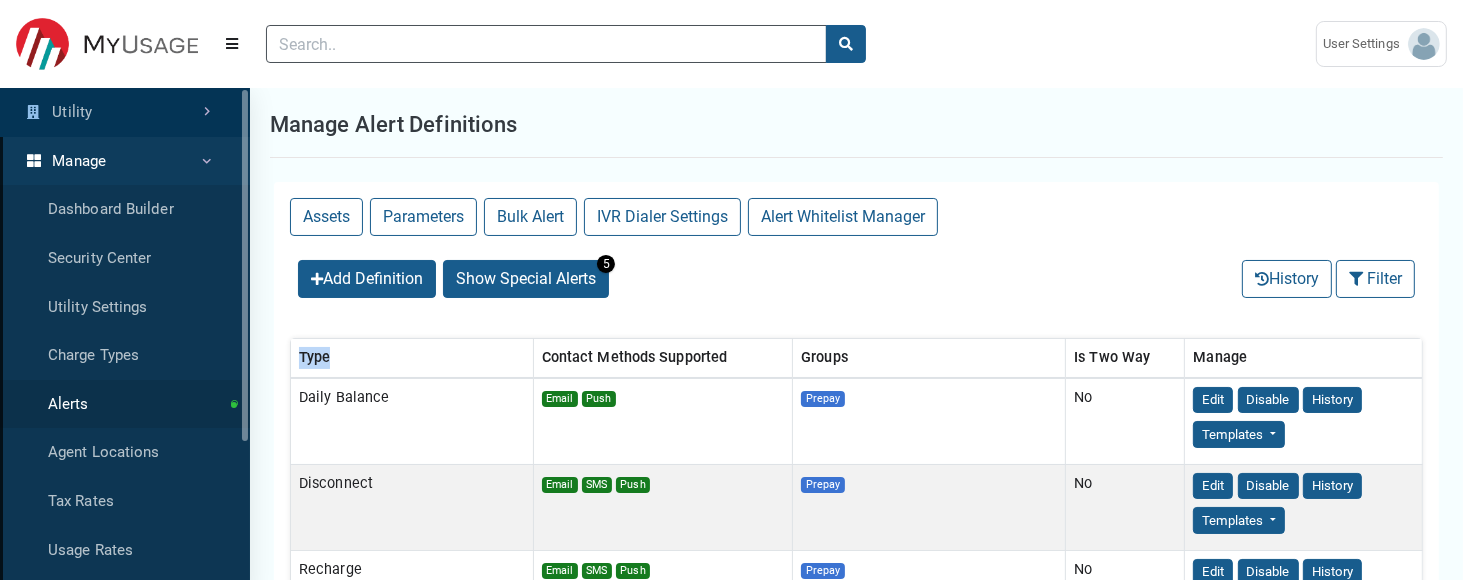 click on "Type" at bounding box center [412, 358] 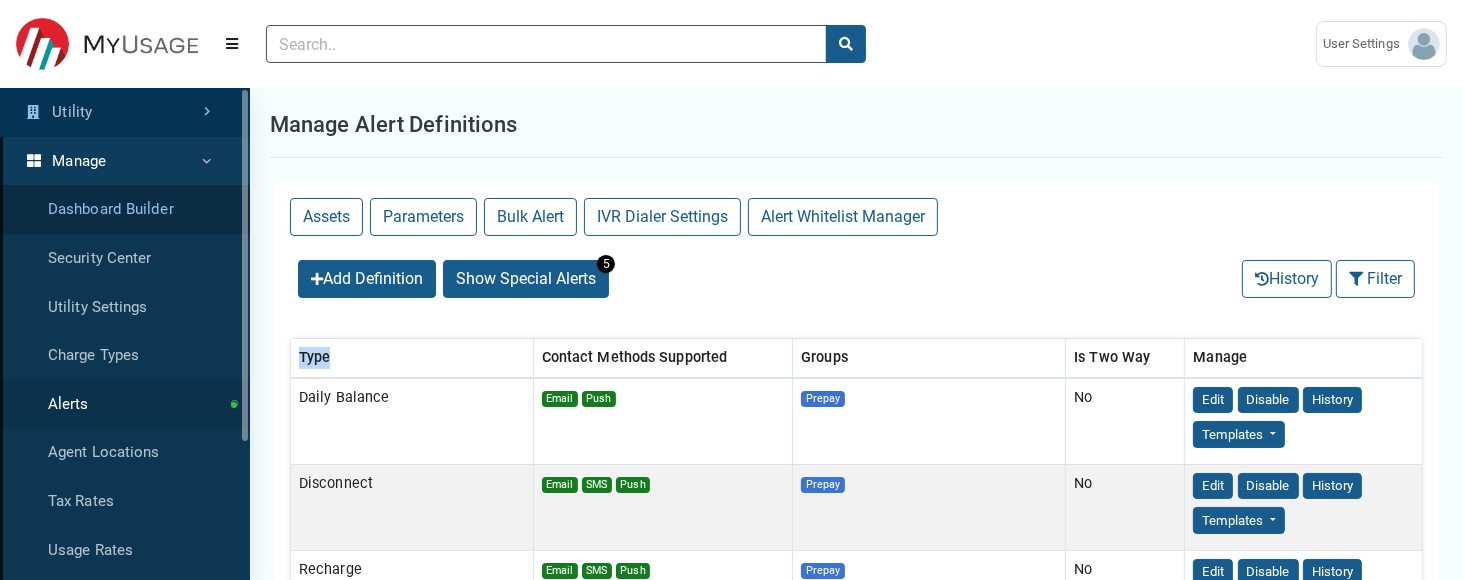 copy on "Type" 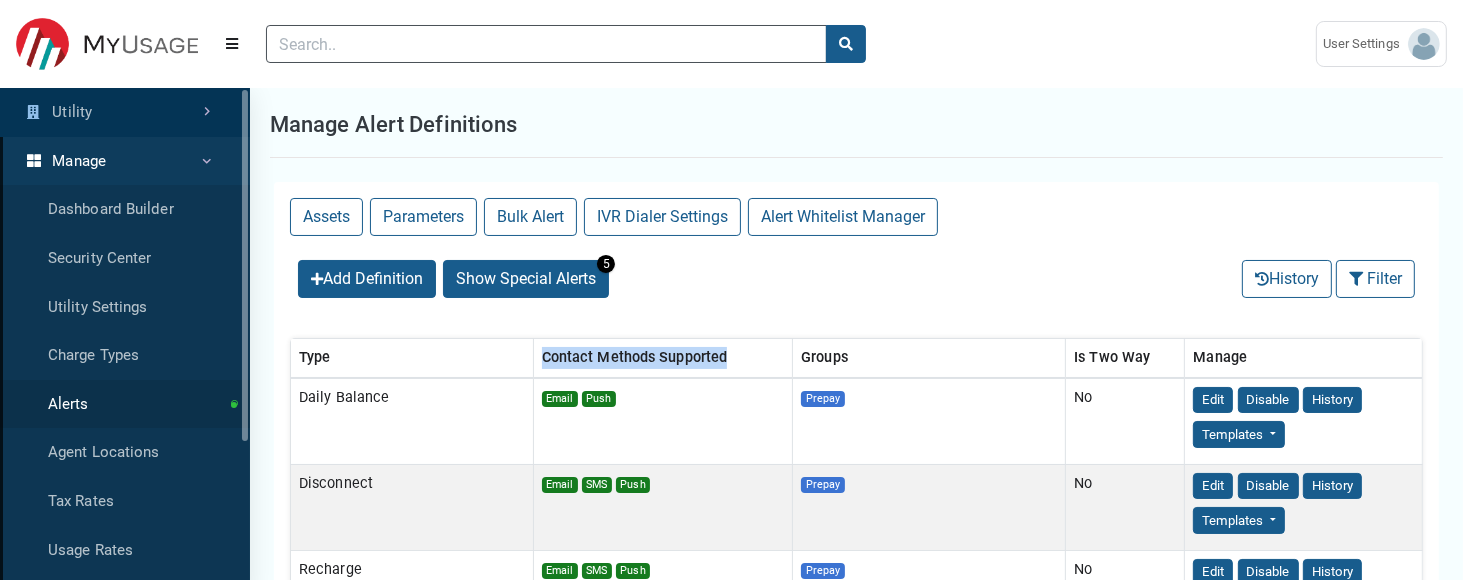 drag, startPoint x: 531, startPoint y: 357, endPoint x: 761, endPoint y: 358, distance: 230.00217 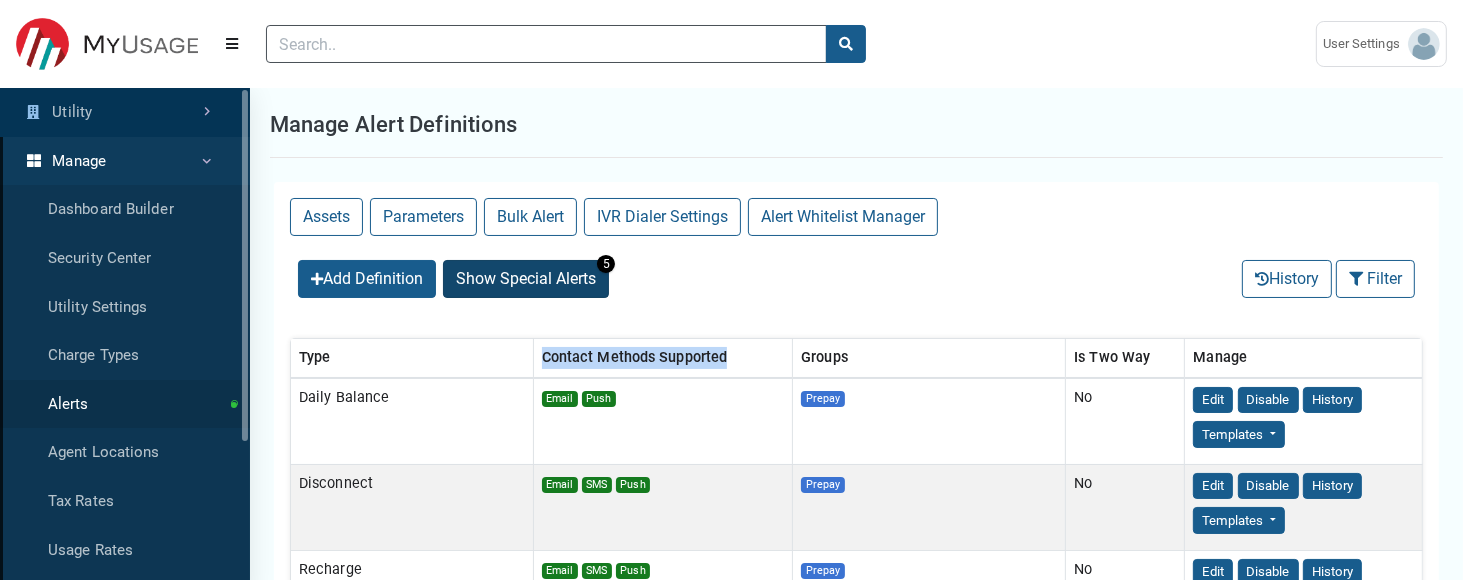 copy on "Contact Methods Supported" 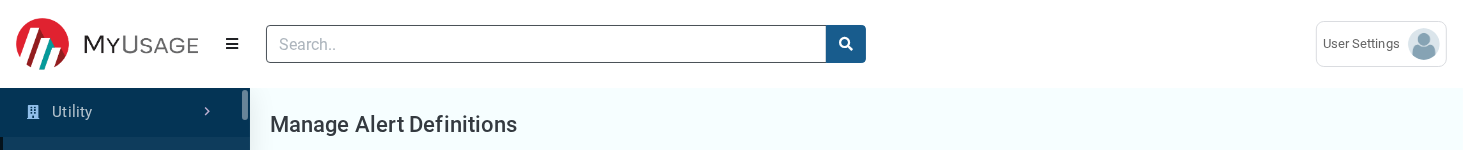 scroll, scrollTop: 78, scrollLeft: 249, axis: both 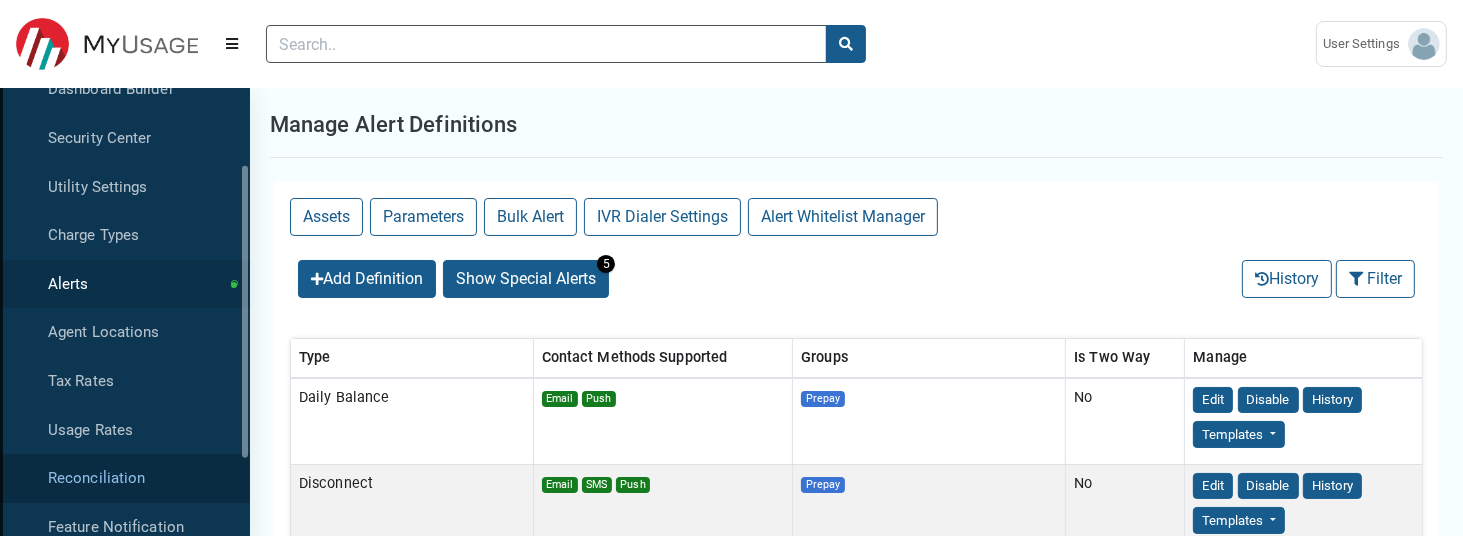 click on "Reconciliation" at bounding box center (125, 478) 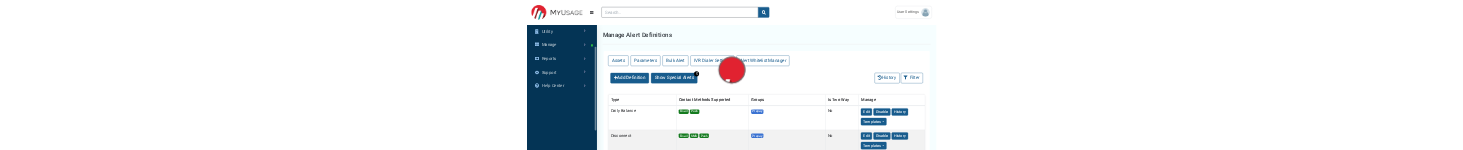 scroll, scrollTop: 0, scrollLeft: 0, axis: both 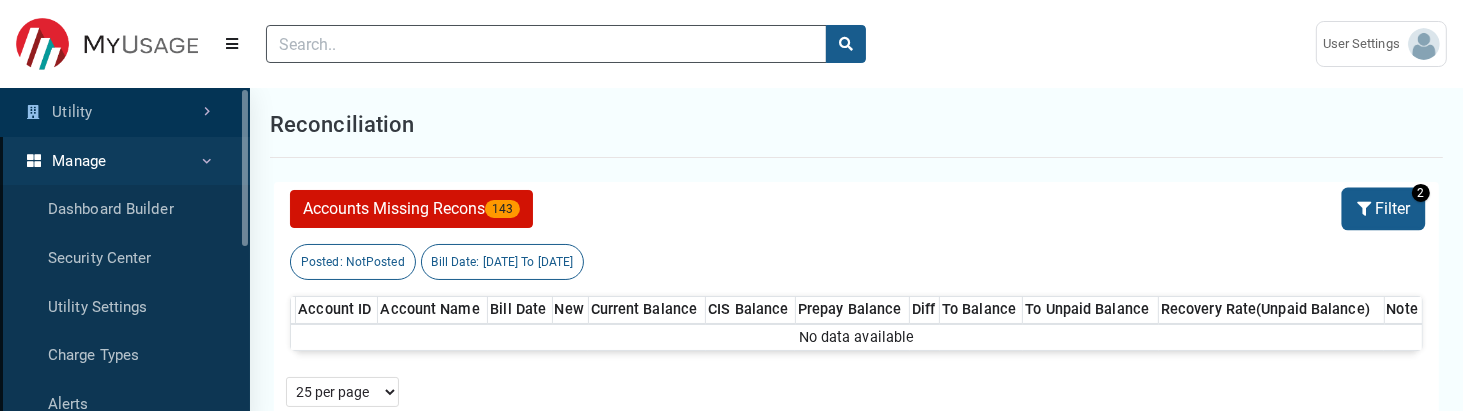 click at bounding box center [1366, 209] 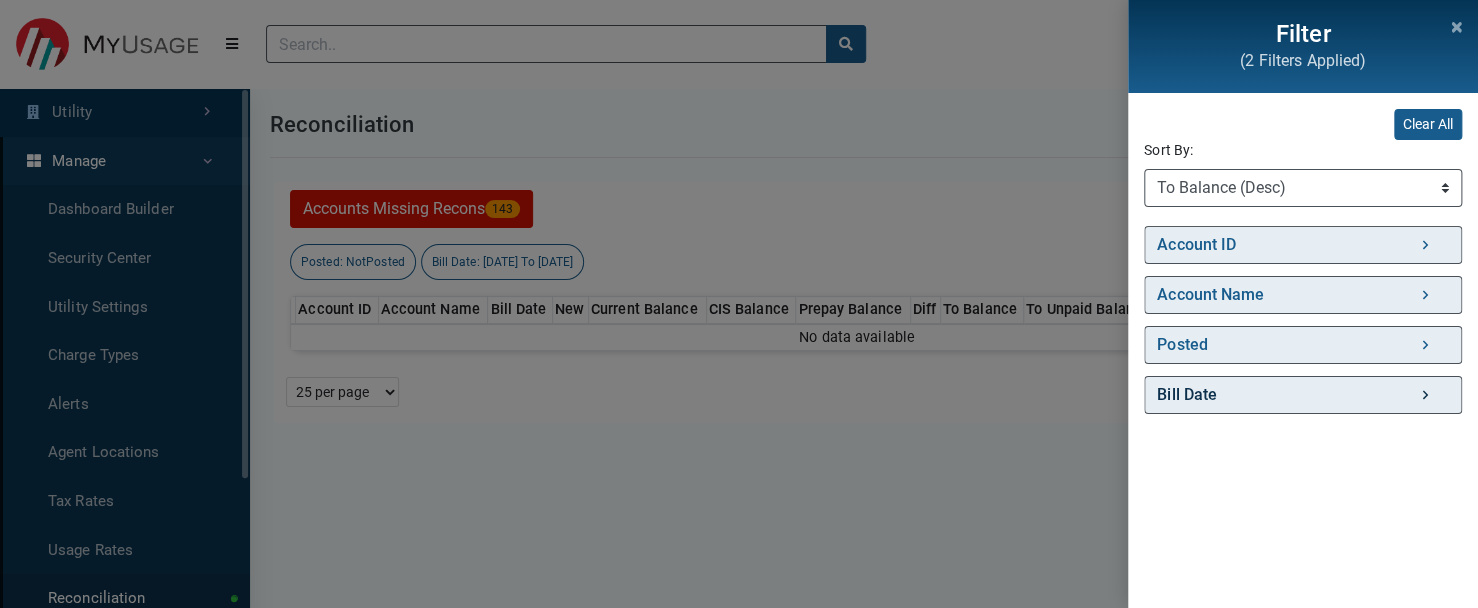 scroll, scrollTop: 536, scrollLeft: 249, axis: both 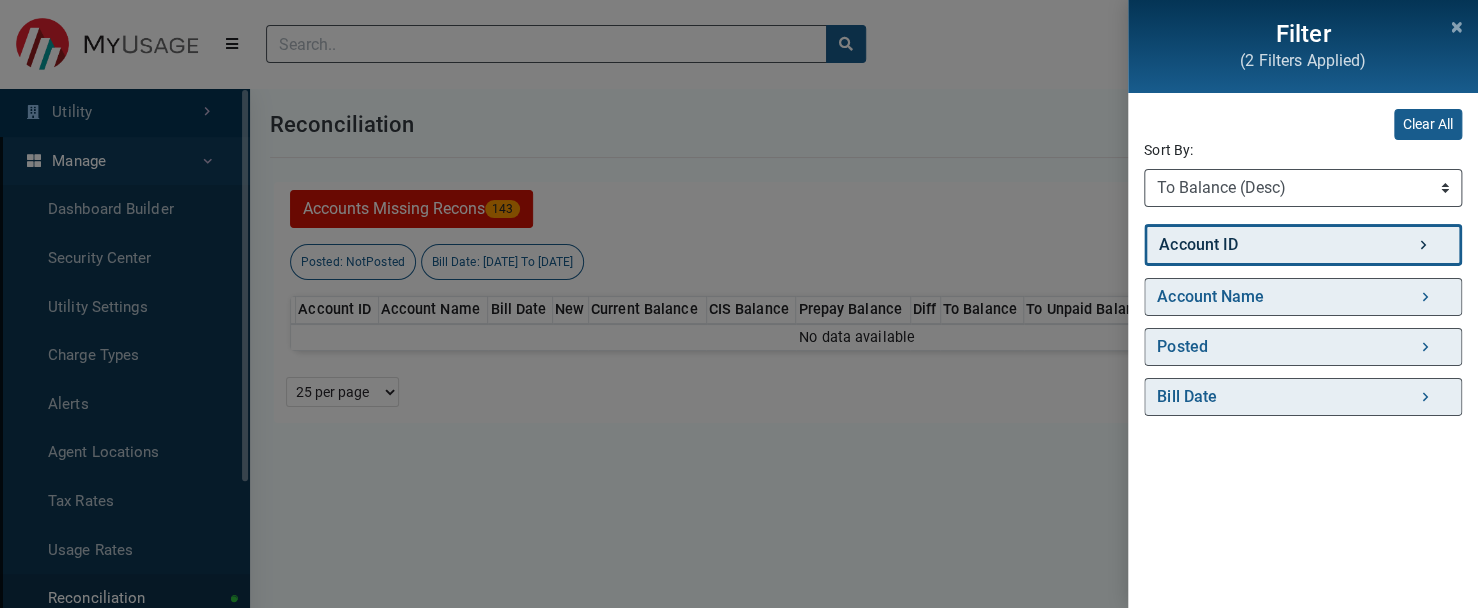 click on "Account ID" at bounding box center (1303, 245) 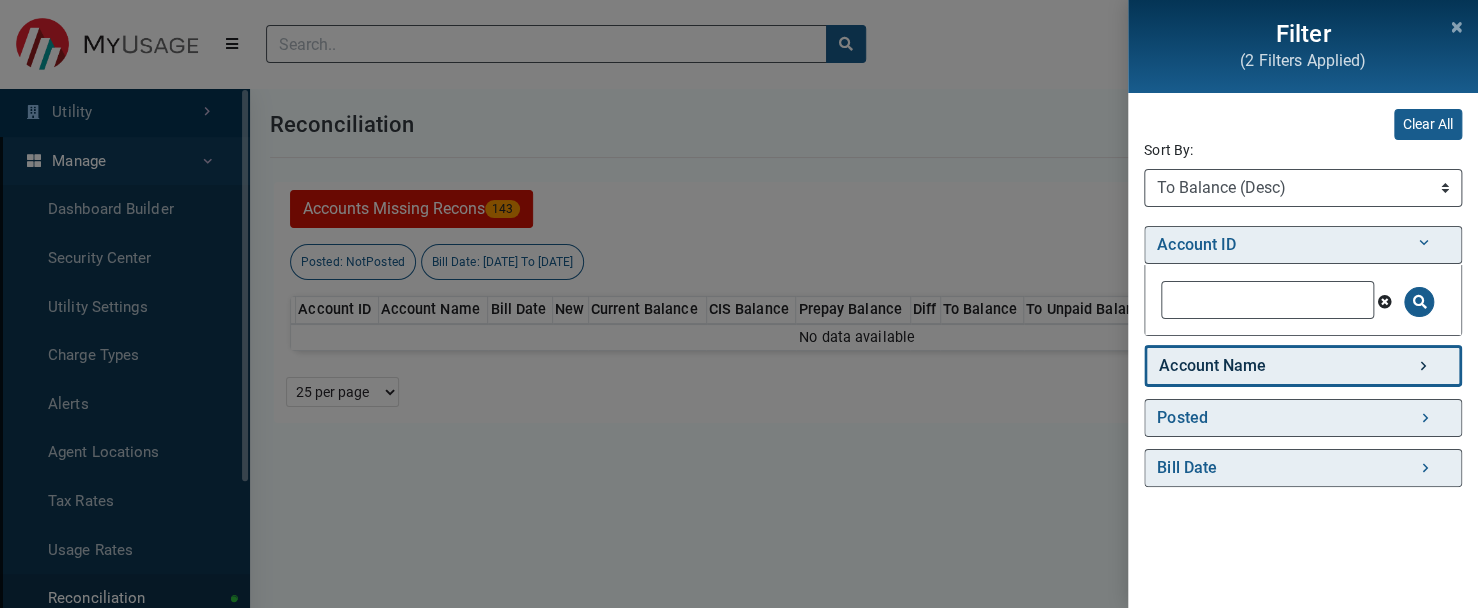 click on "Account Name" at bounding box center [1303, 366] 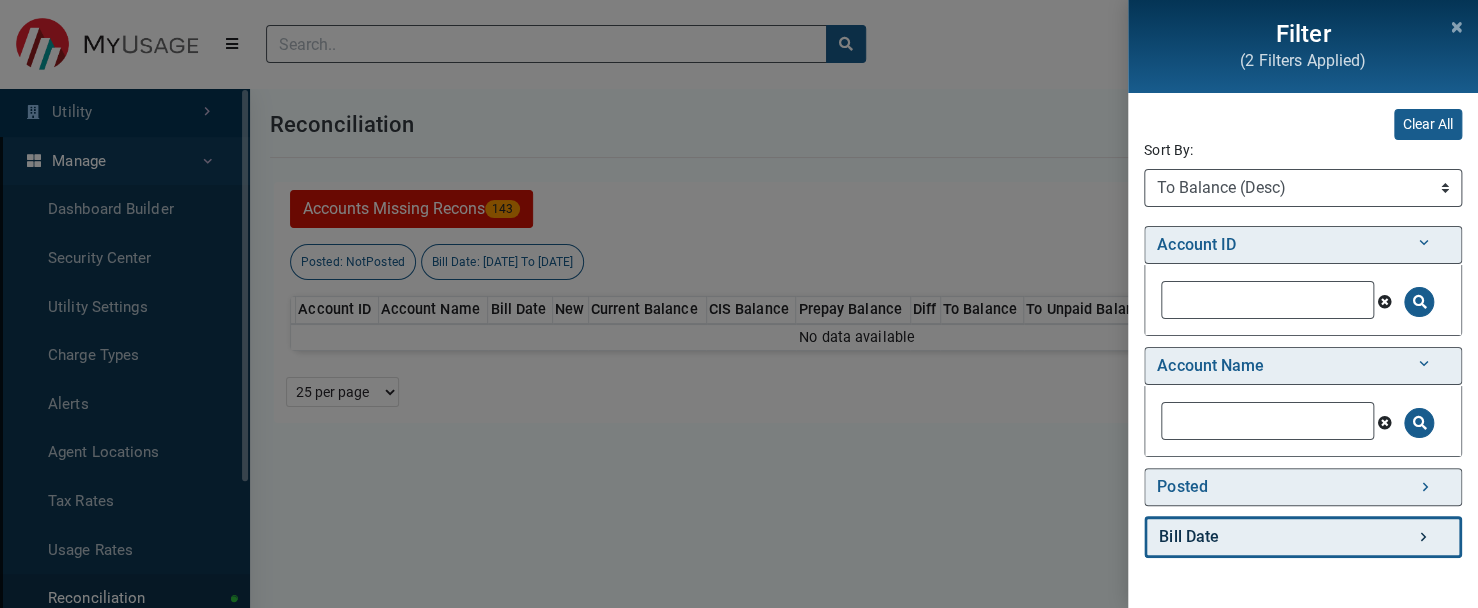 click on "Bill Date" at bounding box center [1303, 537] 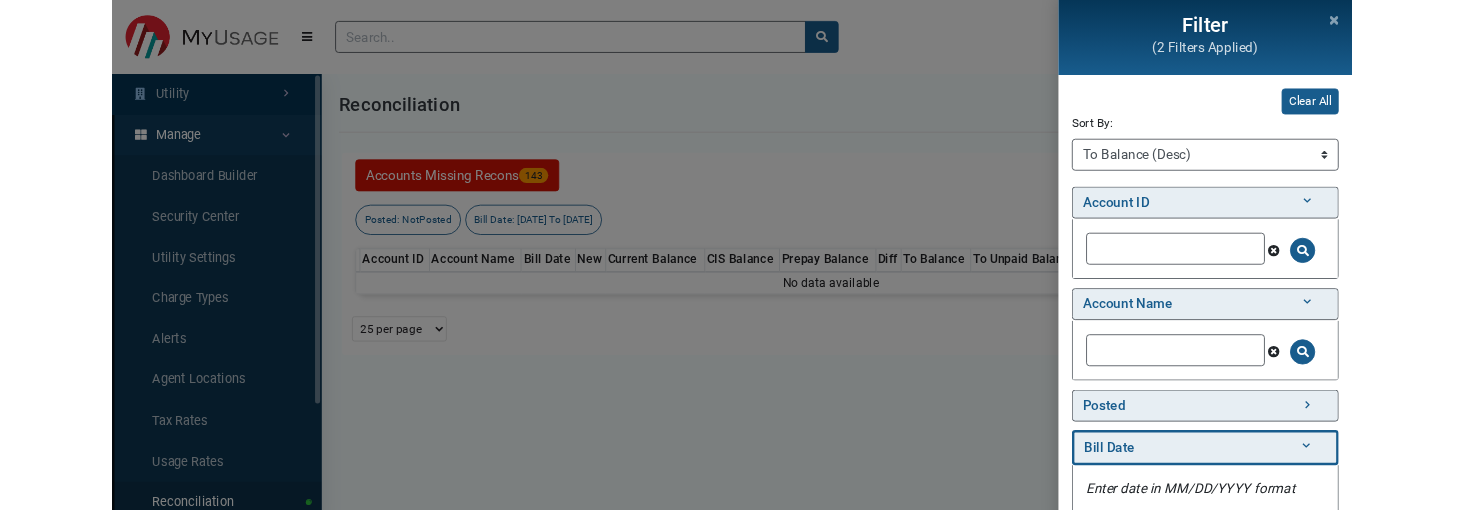 scroll, scrollTop: 0, scrollLeft: 0, axis: both 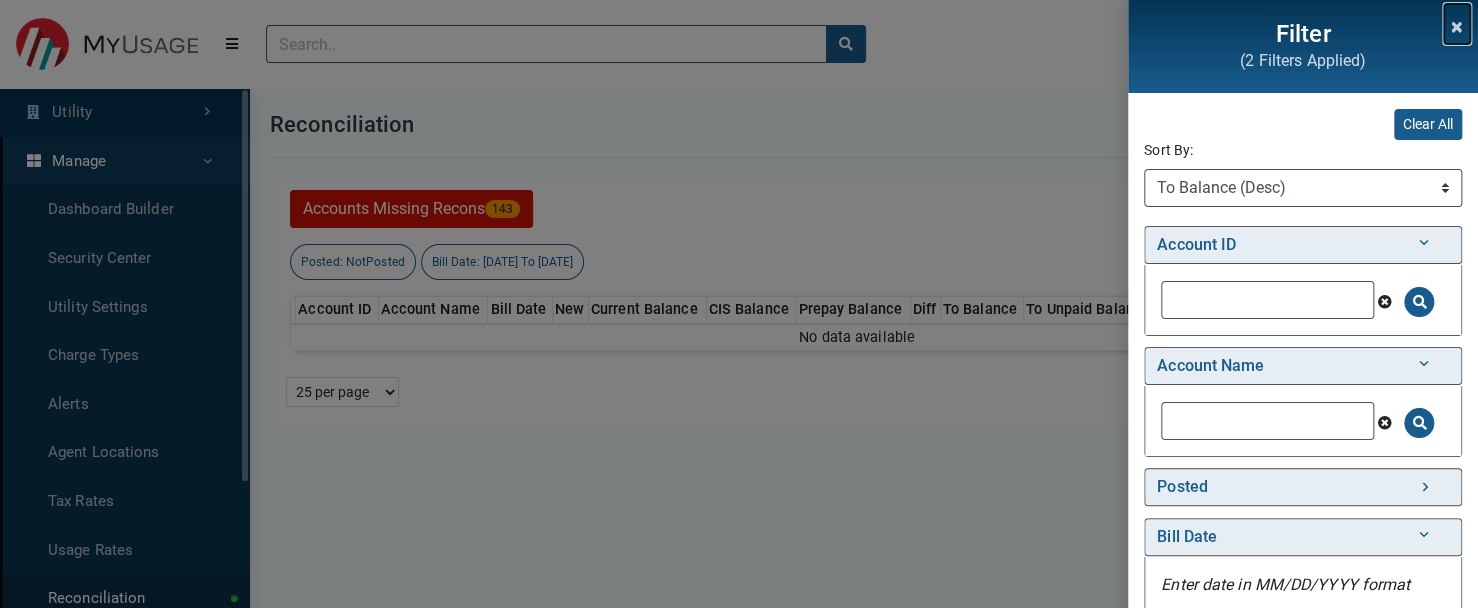 click at bounding box center (1457, 27) 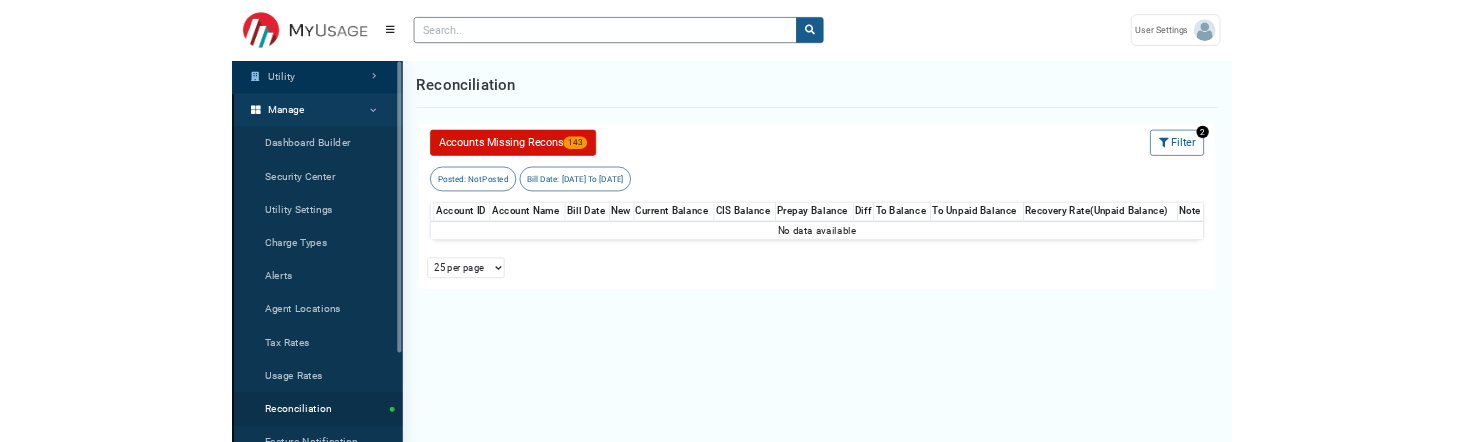 scroll, scrollTop: 575, scrollLeft: 249, axis: both 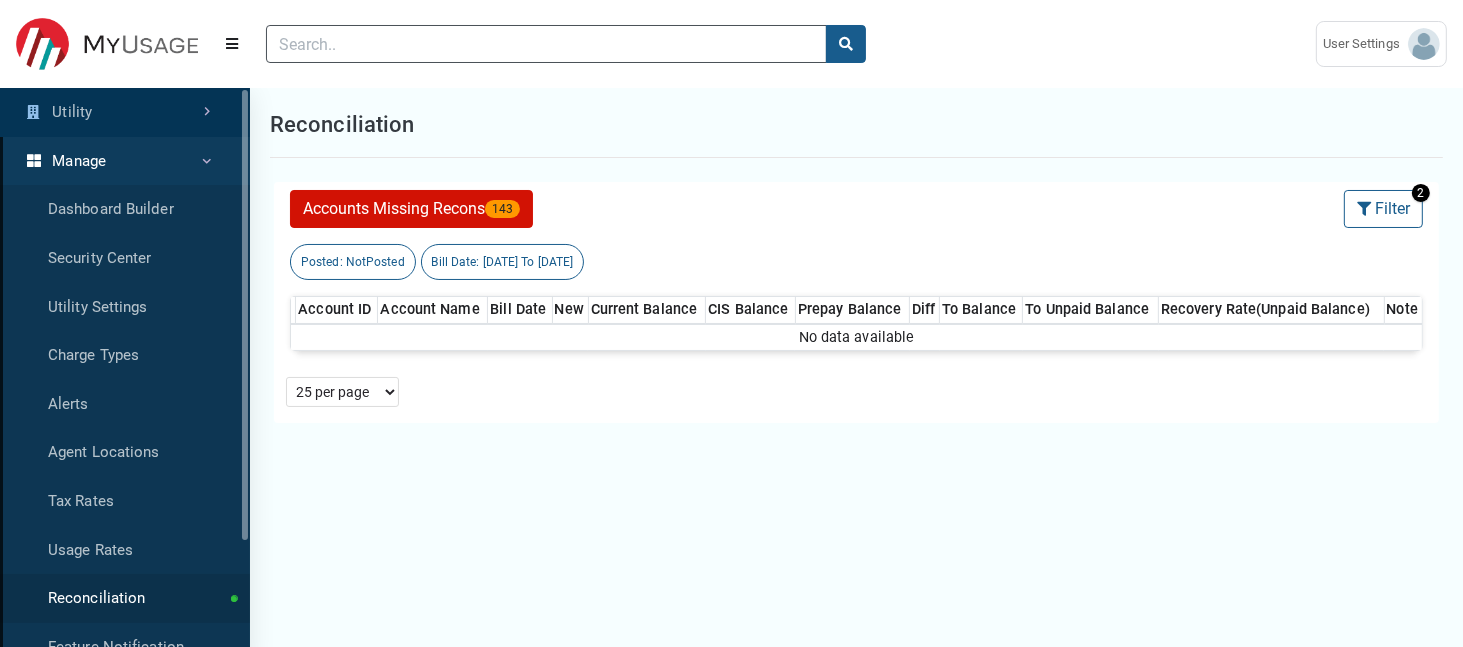 drag, startPoint x: 632, startPoint y: 262, endPoint x: 483, endPoint y: 260, distance: 149.01343 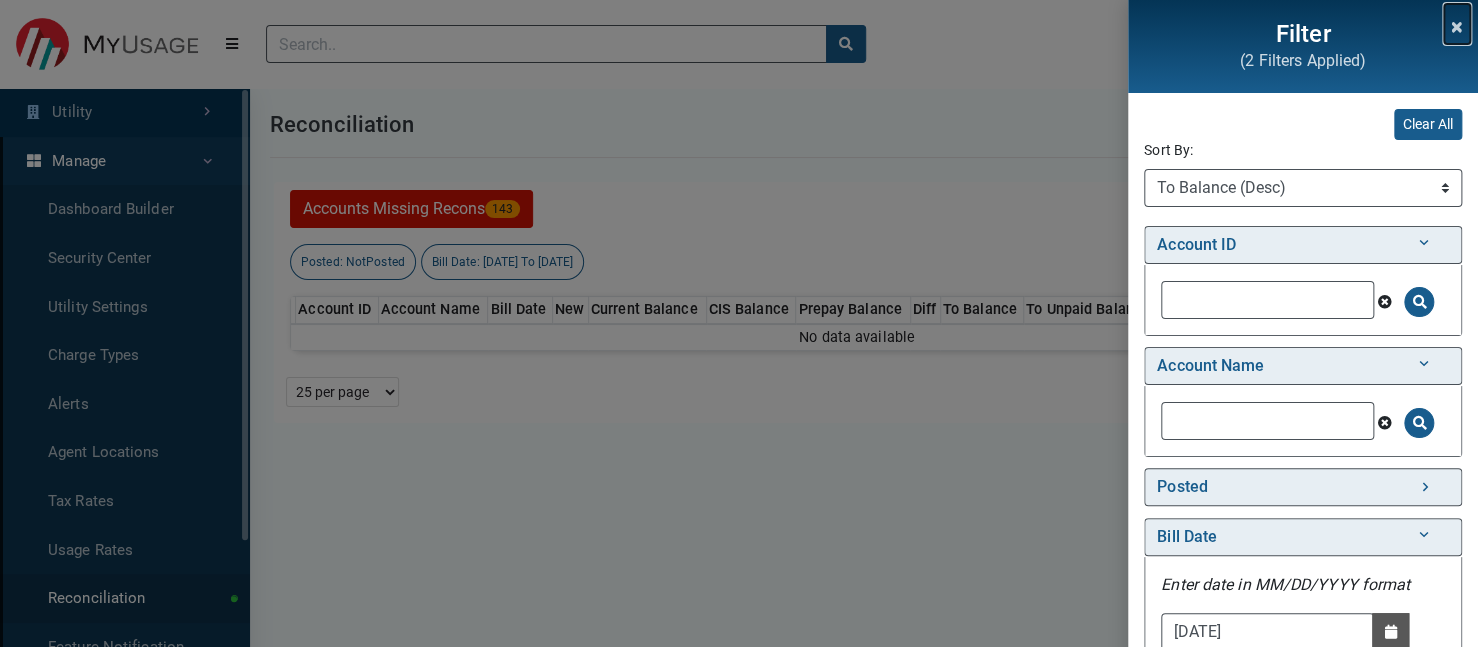 click at bounding box center (1457, 24) 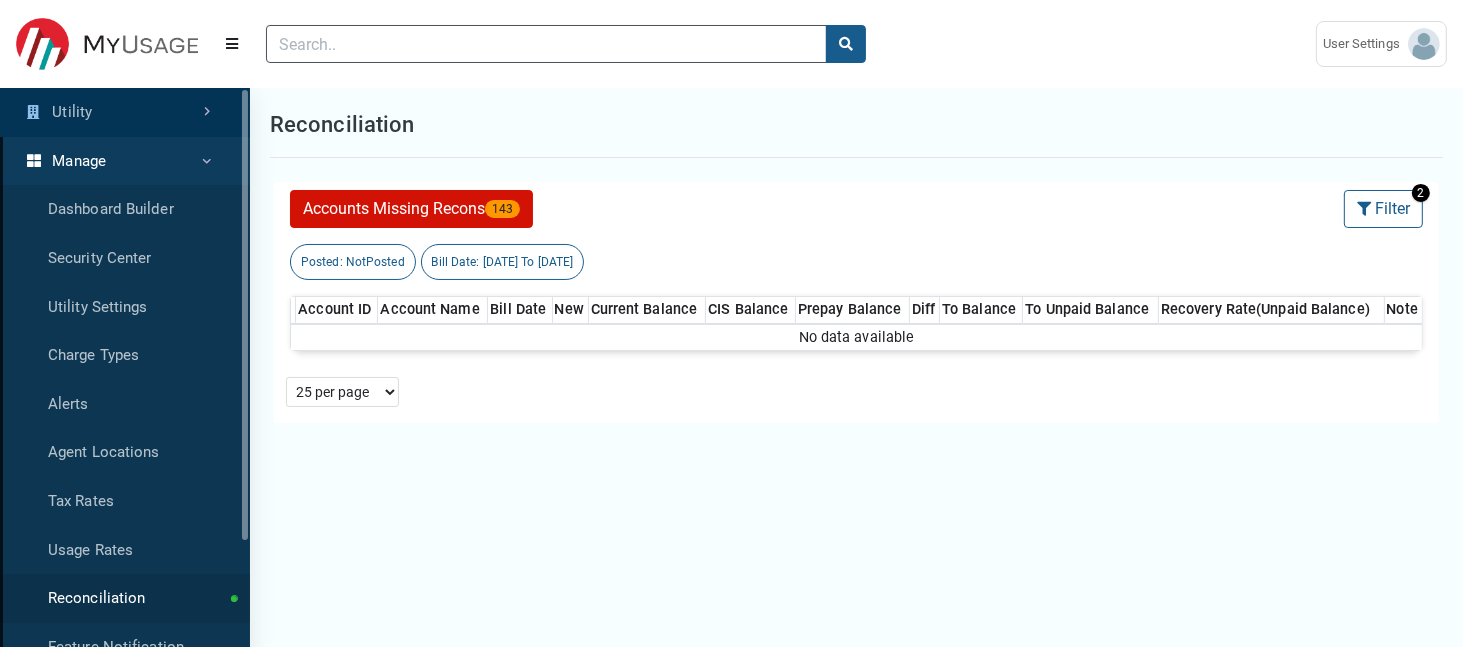 click on "Accounts Missing Recons   143
2
Filter
Filter
(2 Filters Applied)
Clear All
Sort By:
Sort By
Account ID  (Asc)
Account ID  (Desc)
Account Name  (Asc)
Account Name  (Desc)
Posted  (Asc)
Posted  (Desc)
Bill Date  (Asc)
Bill Date  (Desc)
New  (Asc)
New  (Desc)" at bounding box center [856, 501] 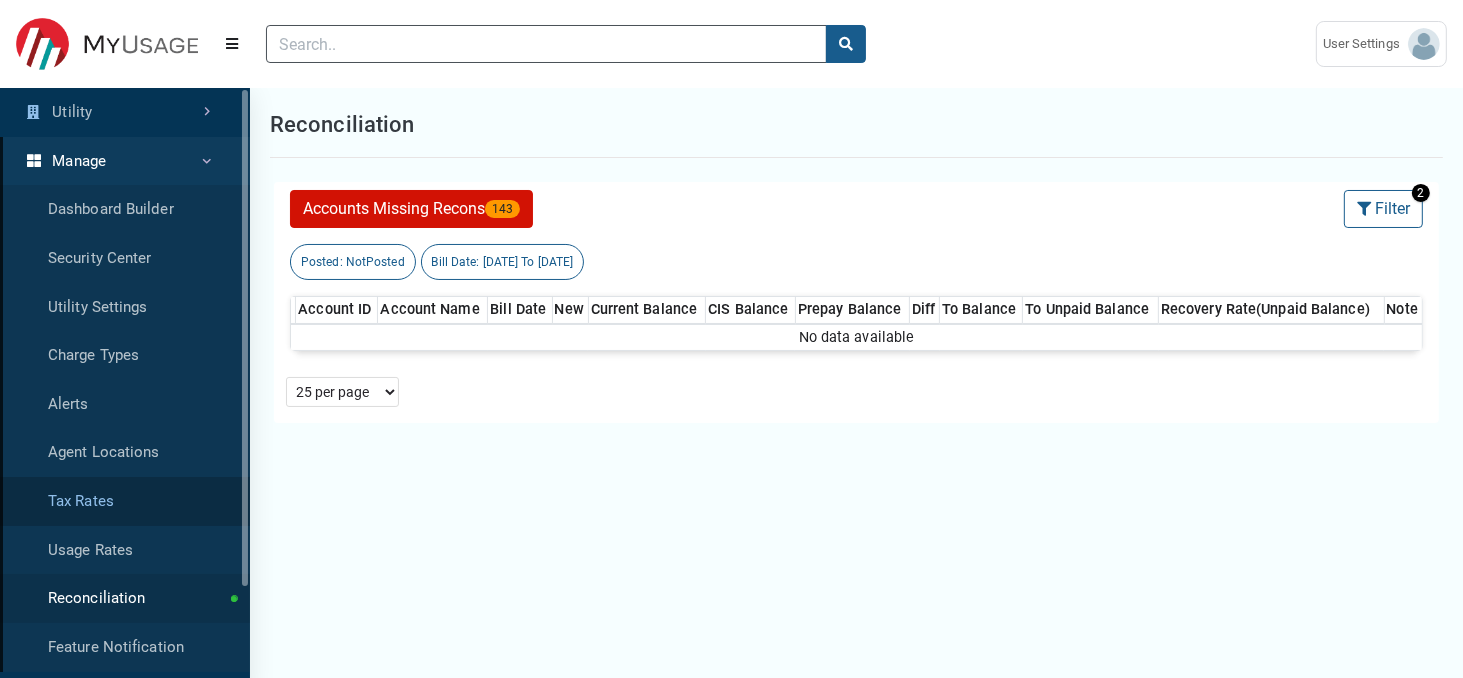 scroll, scrollTop: 605, scrollLeft: 249, axis: both 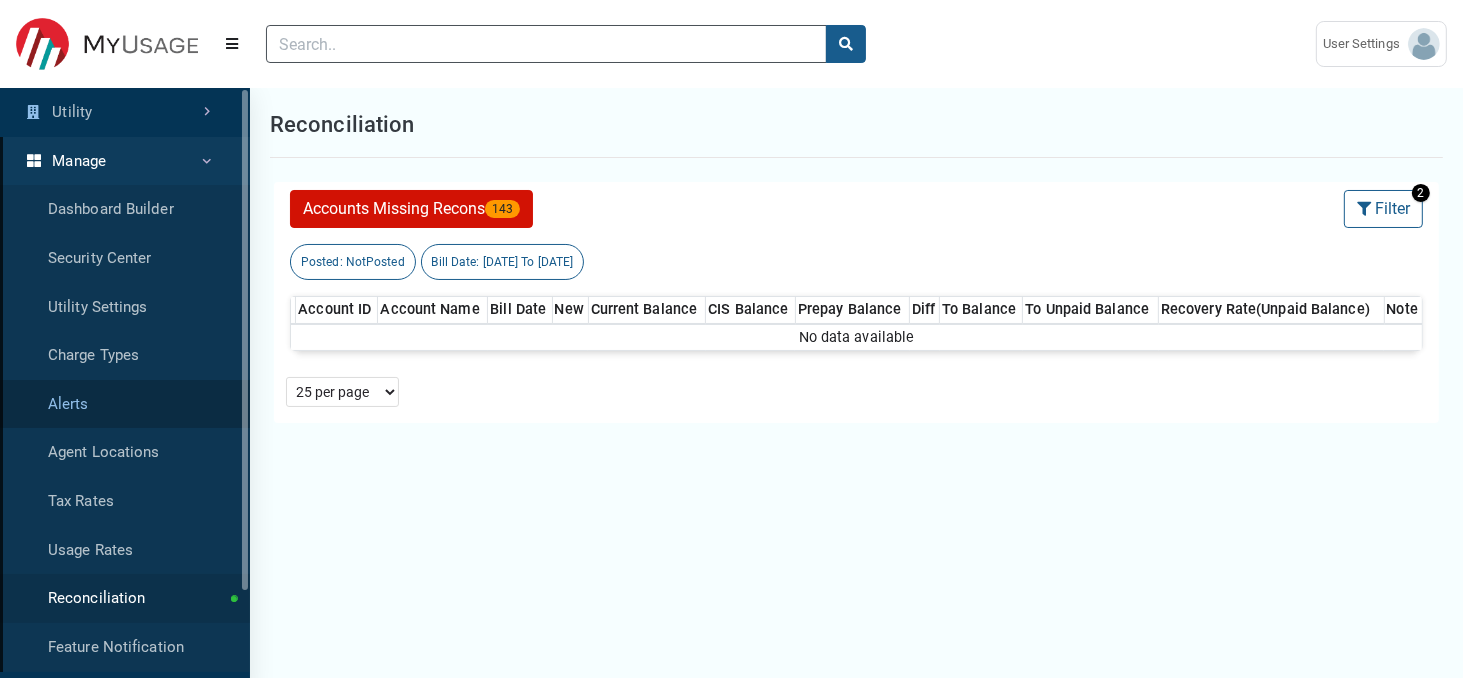 click on "Alerts" at bounding box center (125, 404) 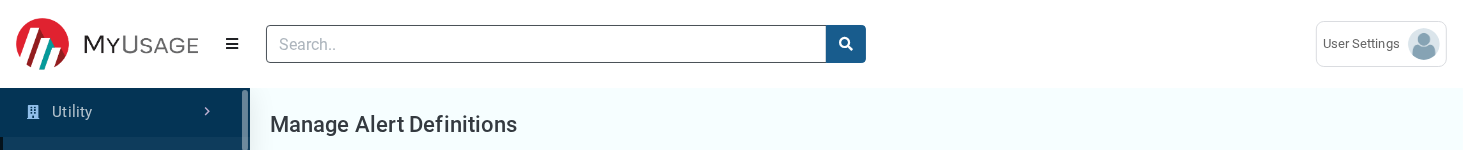 scroll, scrollTop: 0, scrollLeft: 0, axis: both 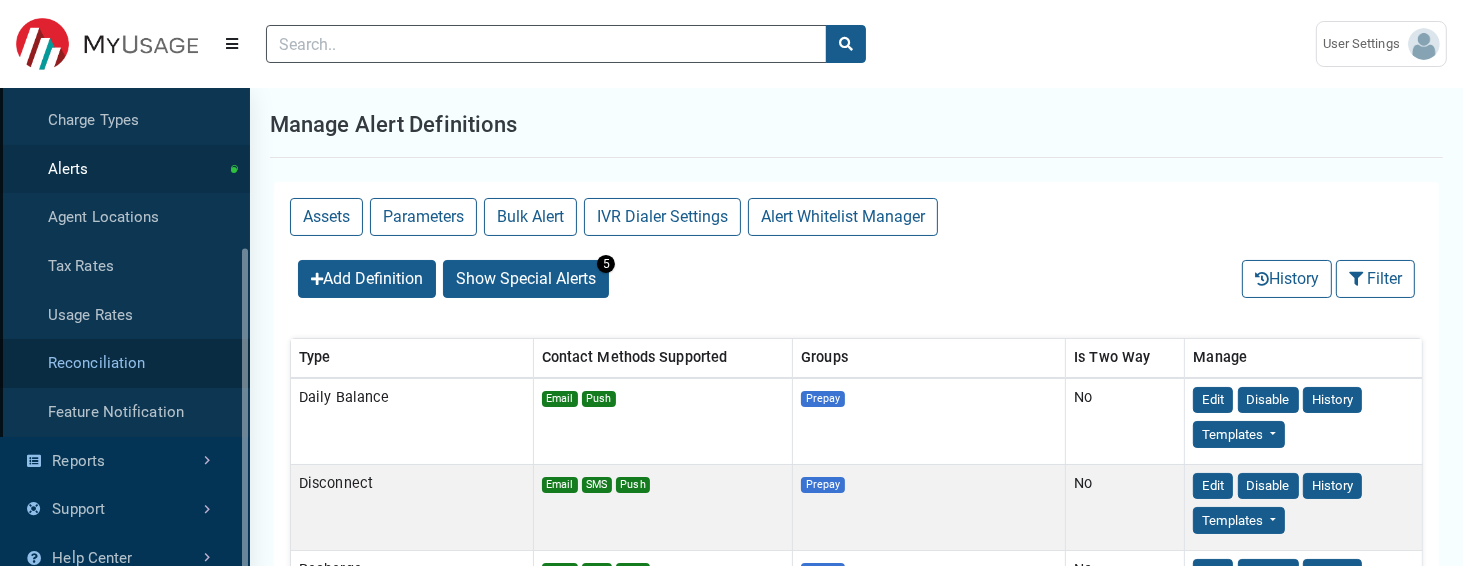 click on "Reconciliation" at bounding box center [125, 363] 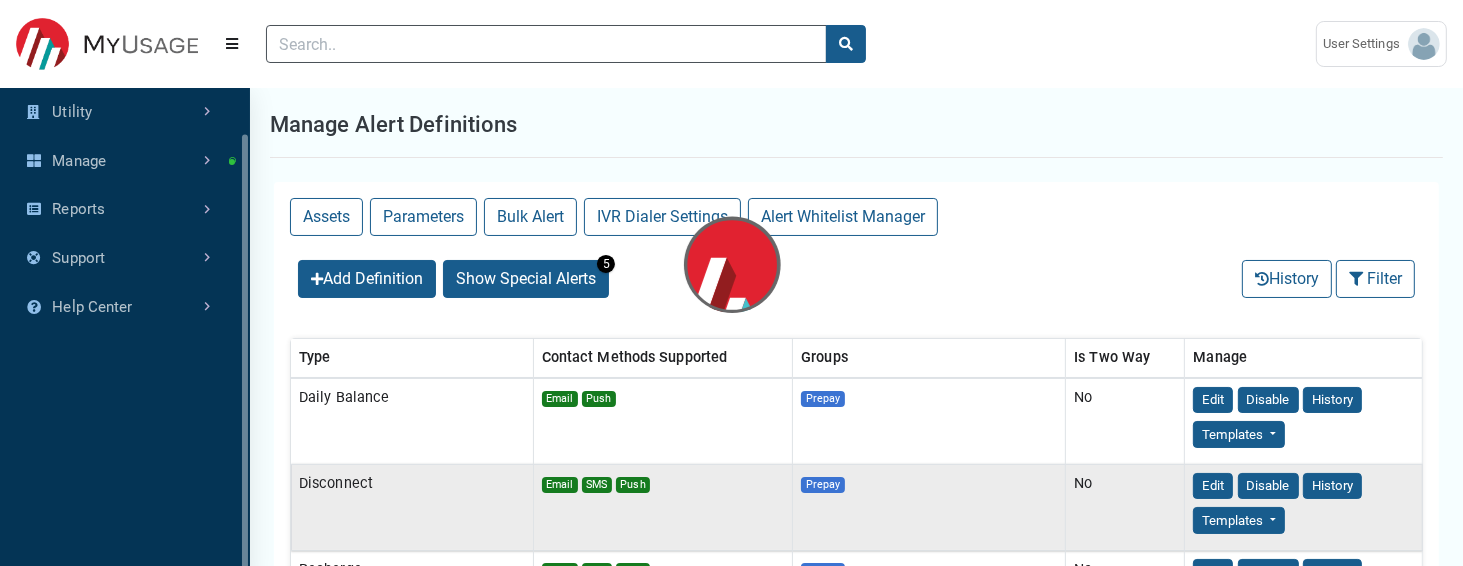 scroll, scrollTop: 0, scrollLeft: 0, axis: both 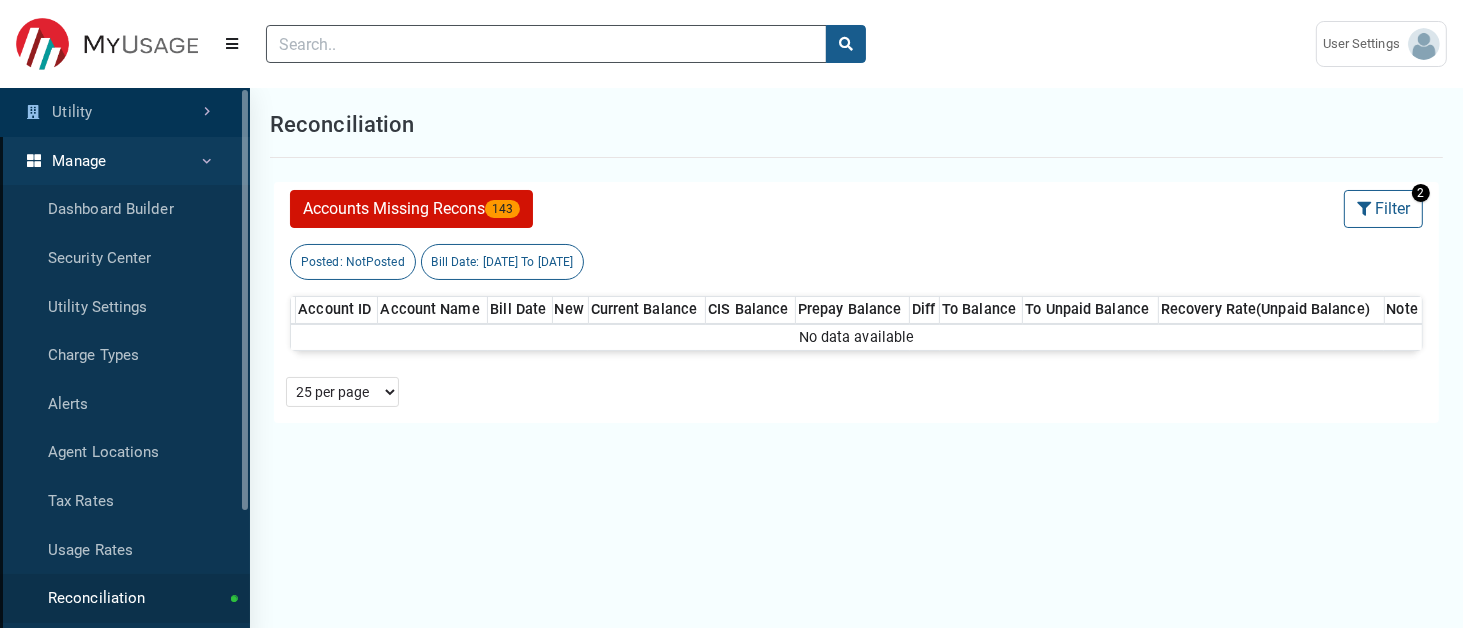 click on "Posted:
NotPosted
Bill Date:
06/08/2025  To
07/07/2025
Account ID
Account Name
Bill Date
New
Current Balance
CIS Balance
Prepay Balance
Diff
To Balance
To Unpaid Balance
Recovery Rate(Unpaid Balance)
Note
No data available" at bounding box center [856, 293] 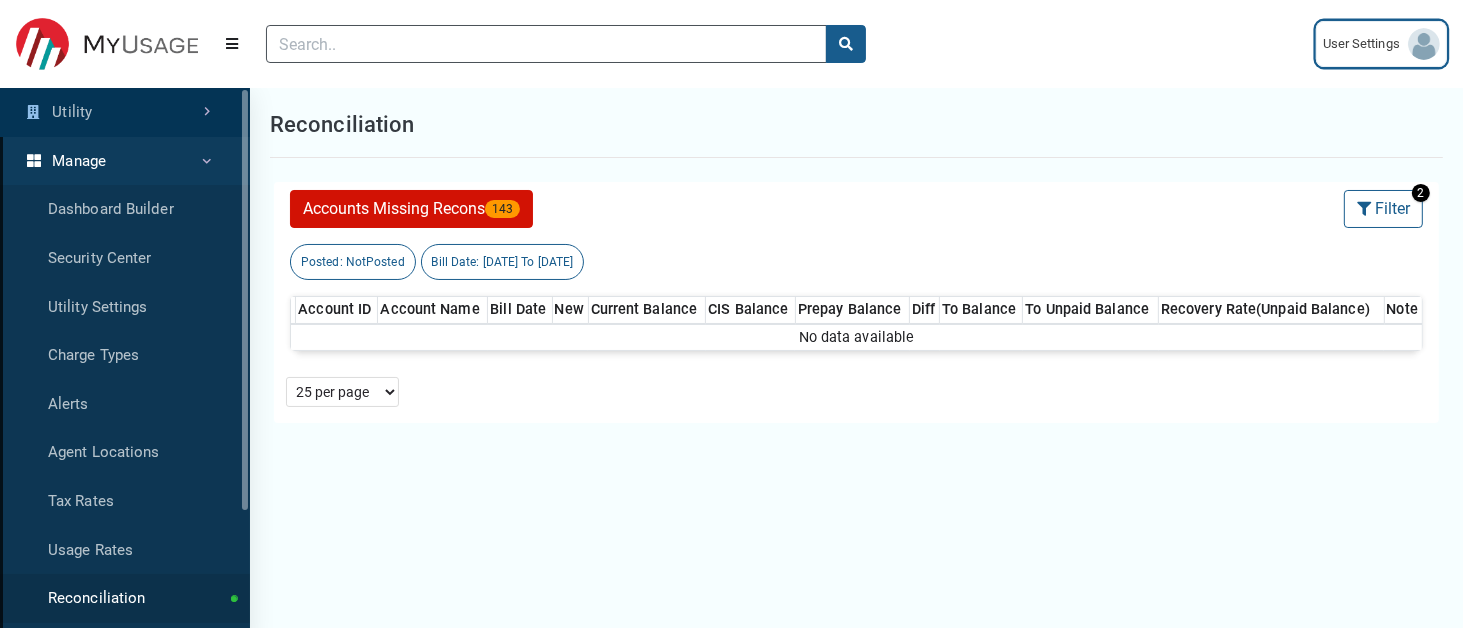 click on "User Settings" at bounding box center (1365, 44) 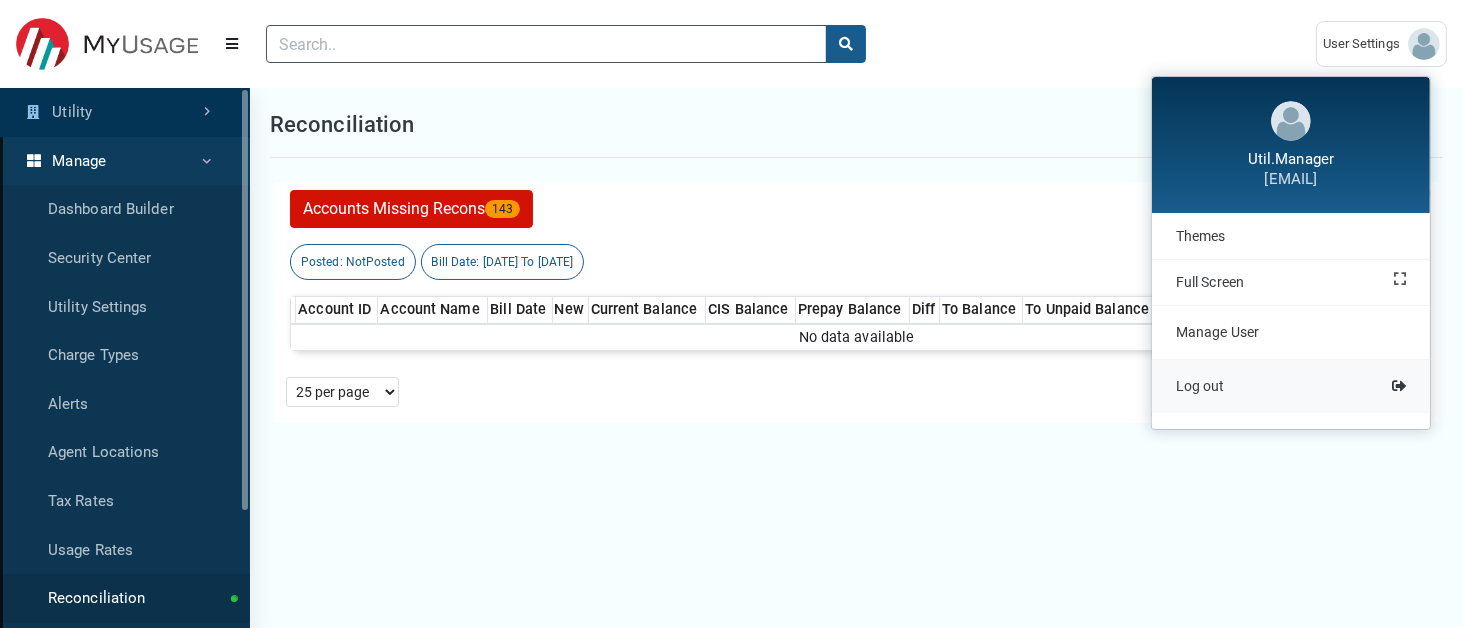 click on "Log out" at bounding box center (1291, 386) 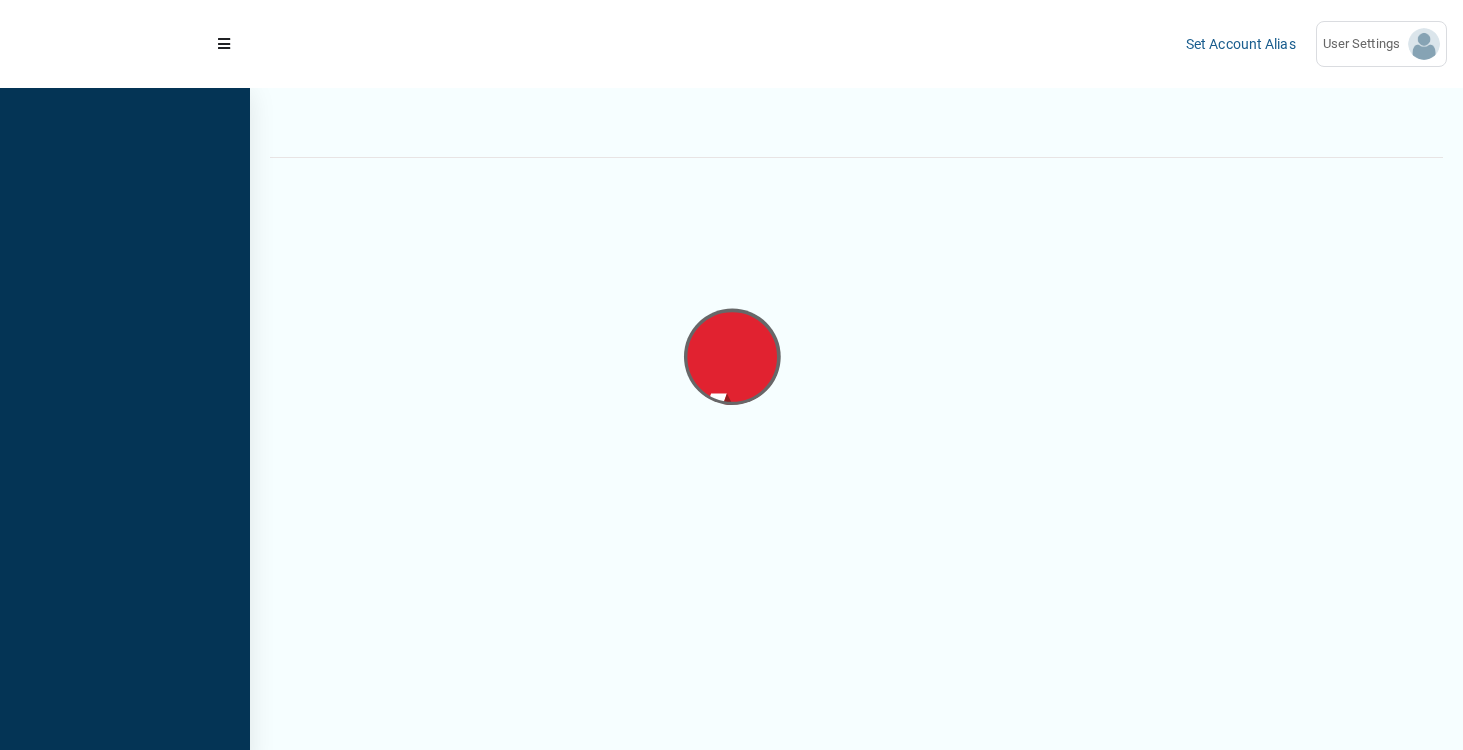 scroll, scrollTop: 0, scrollLeft: 0, axis: both 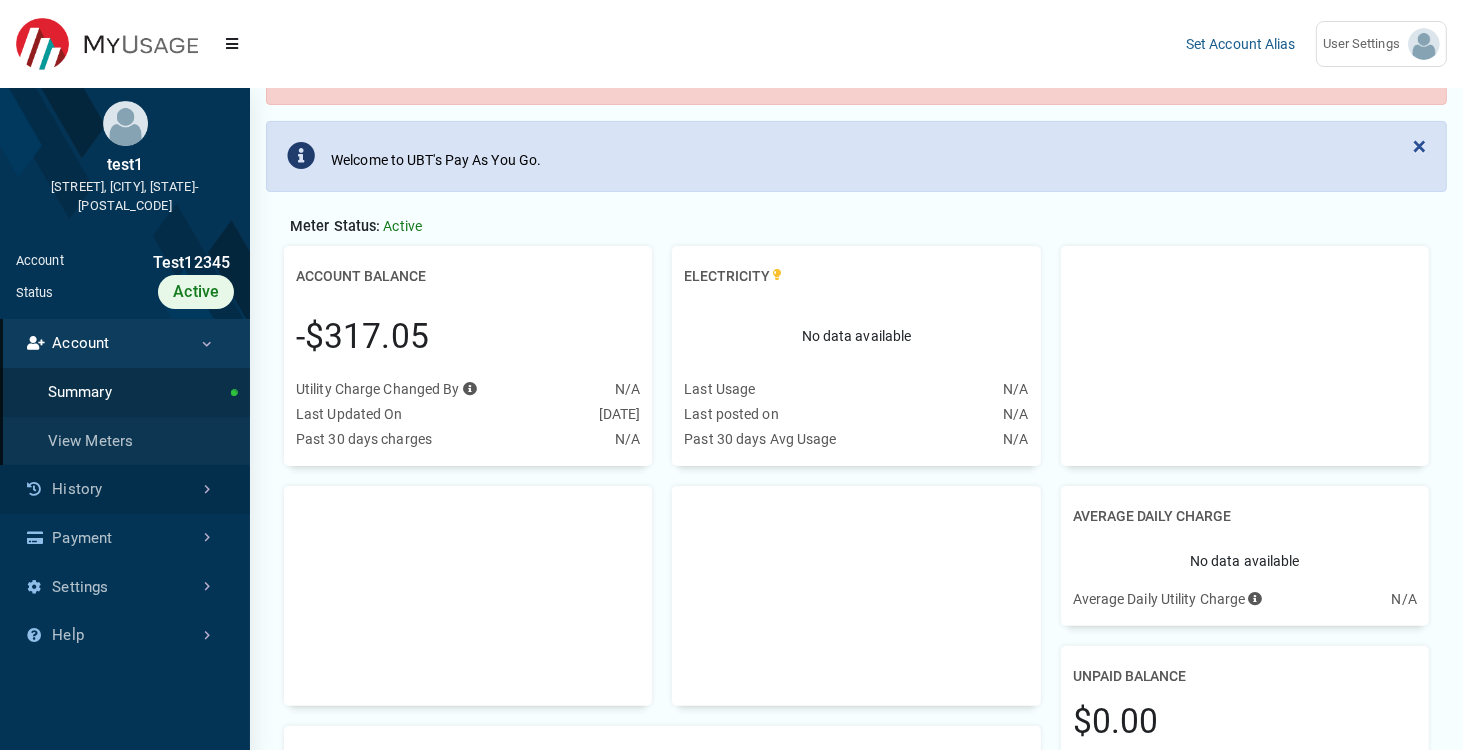 click on "History" at bounding box center [125, 489] 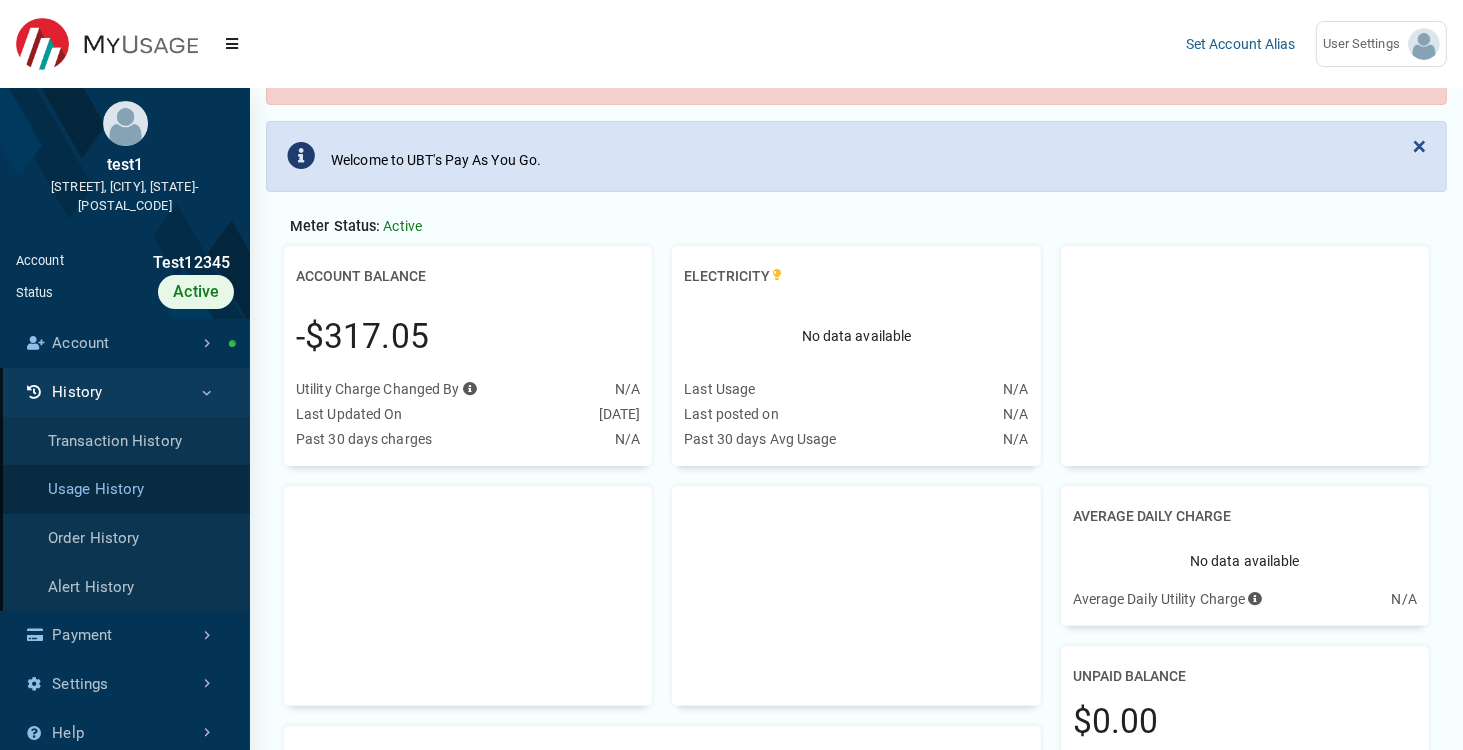 click on "Usage History" at bounding box center (125, 489) 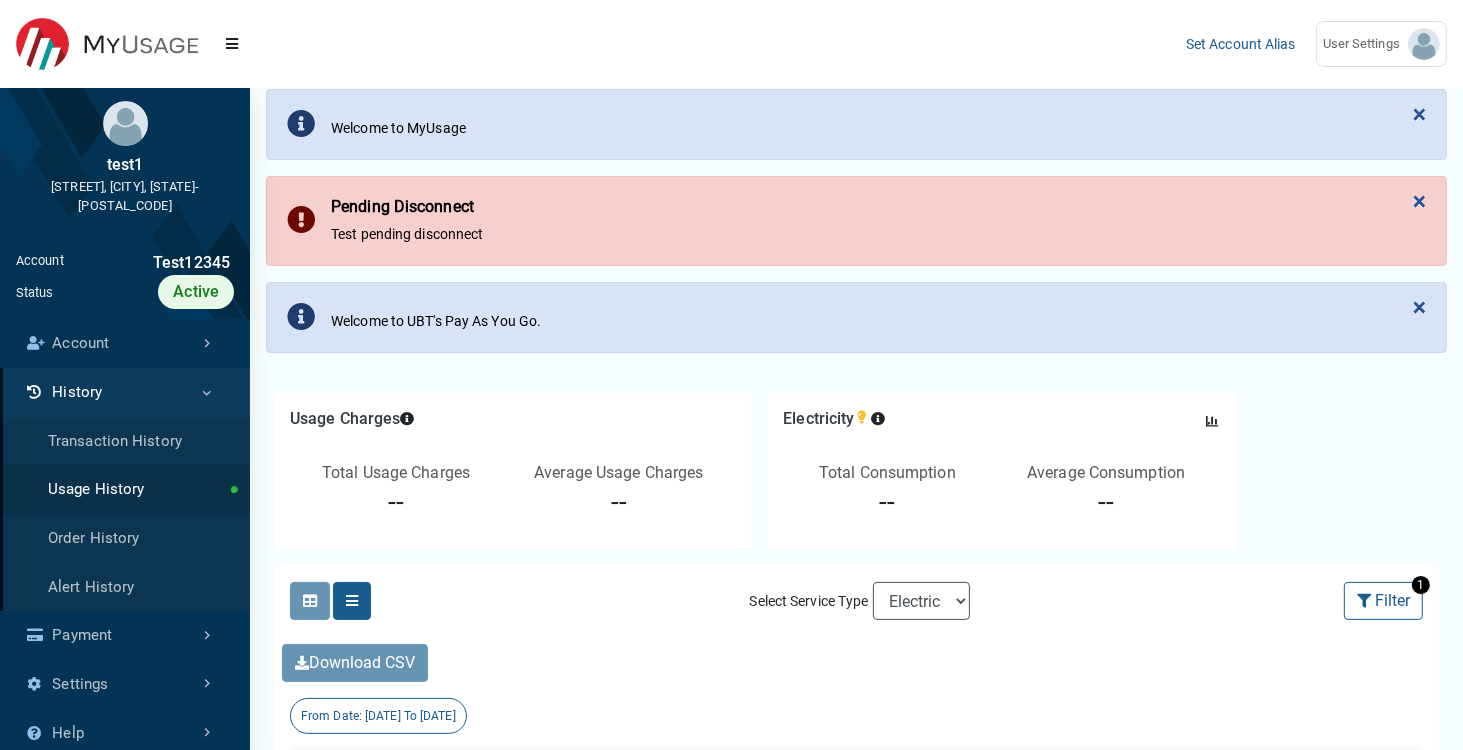 scroll, scrollTop: 120, scrollLeft: 0, axis: vertical 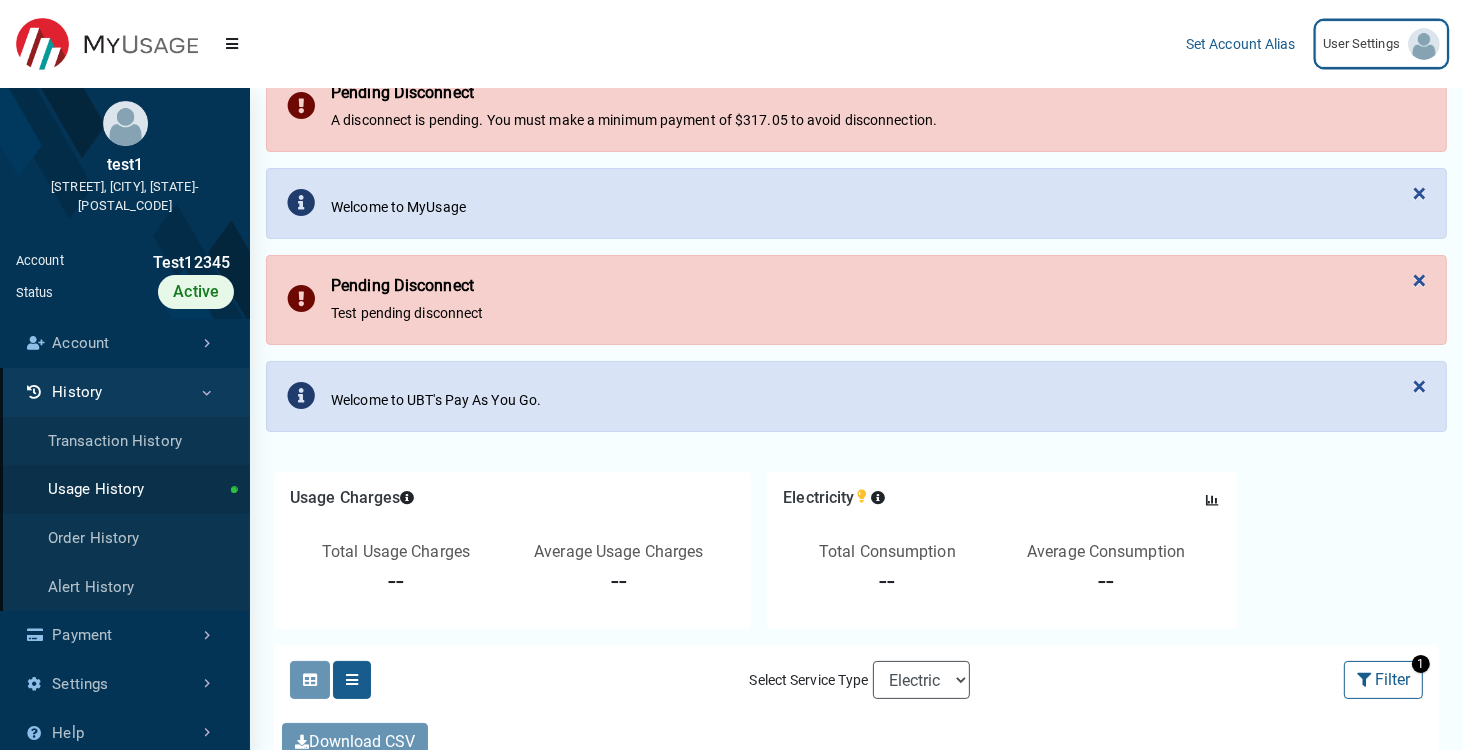 click on "User Settings" at bounding box center [1381, 44] 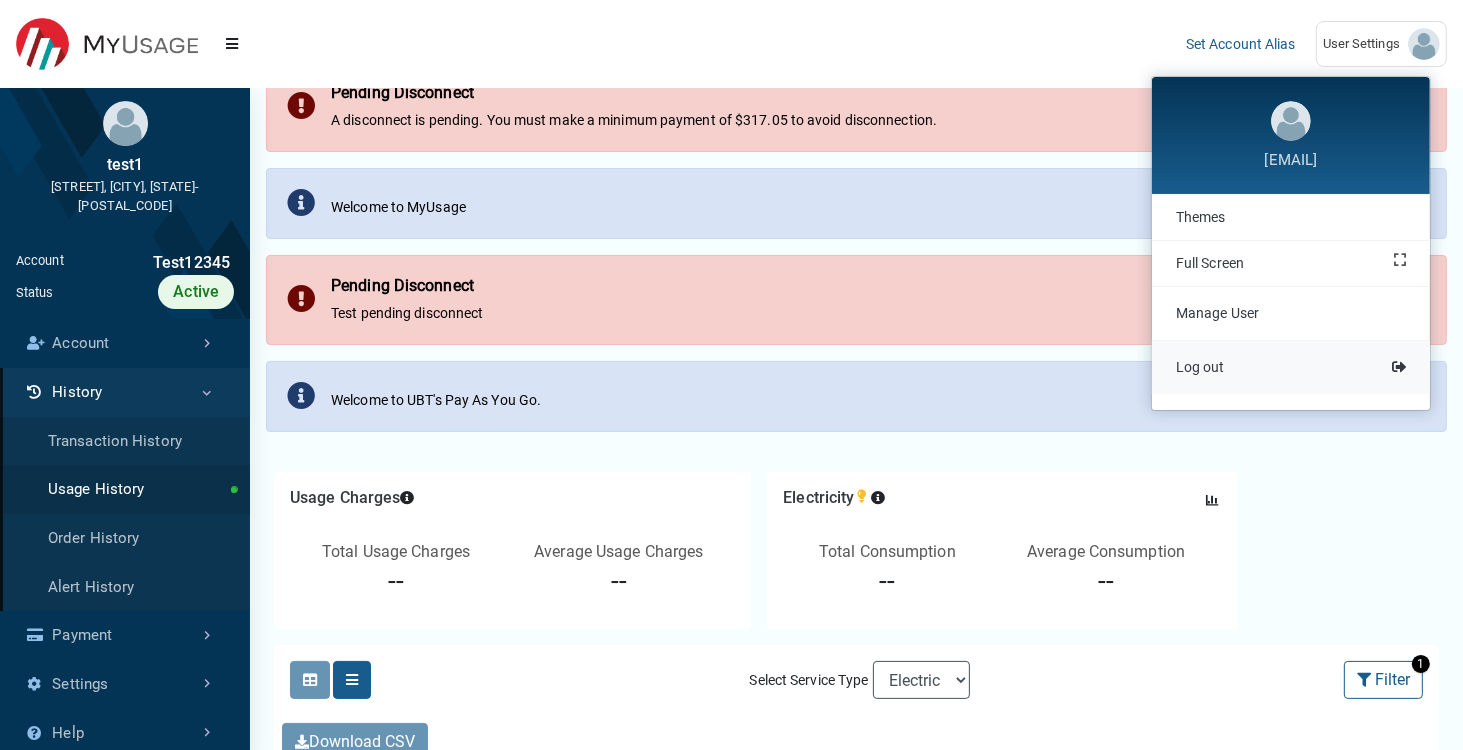 click on "Log out" at bounding box center [1200, 367] 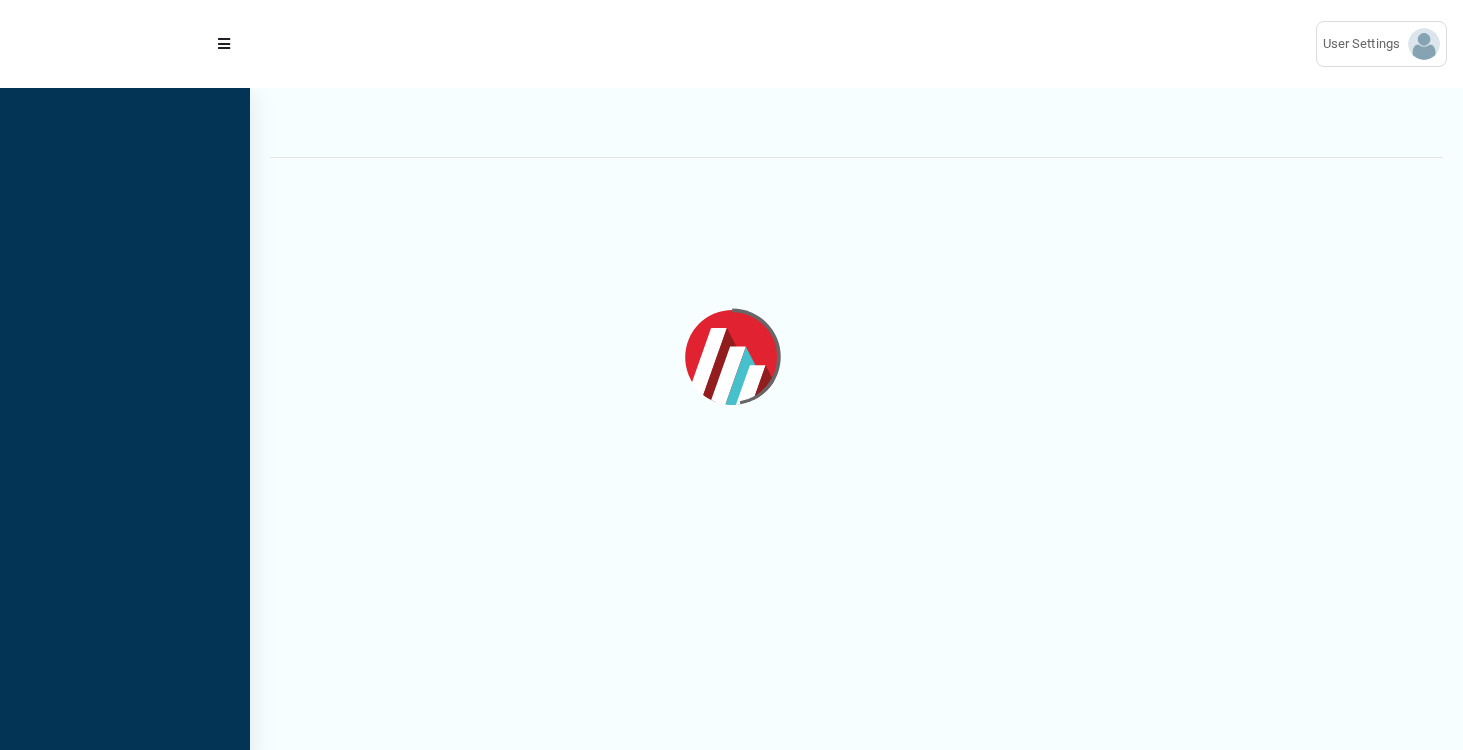 scroll, scrollTop: 0, scrollLeft: 0, axis: both 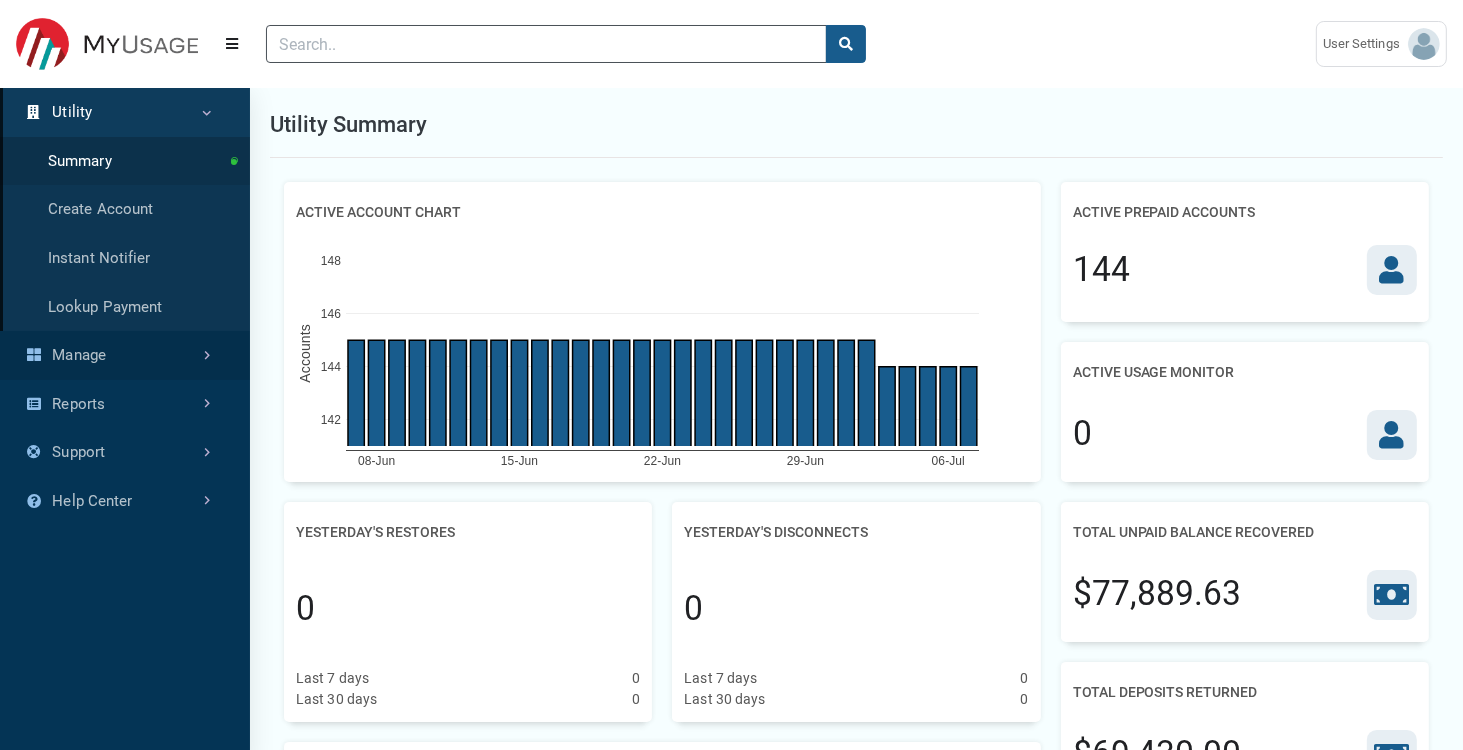 click on "Manage" at bounding box center [125, 355] 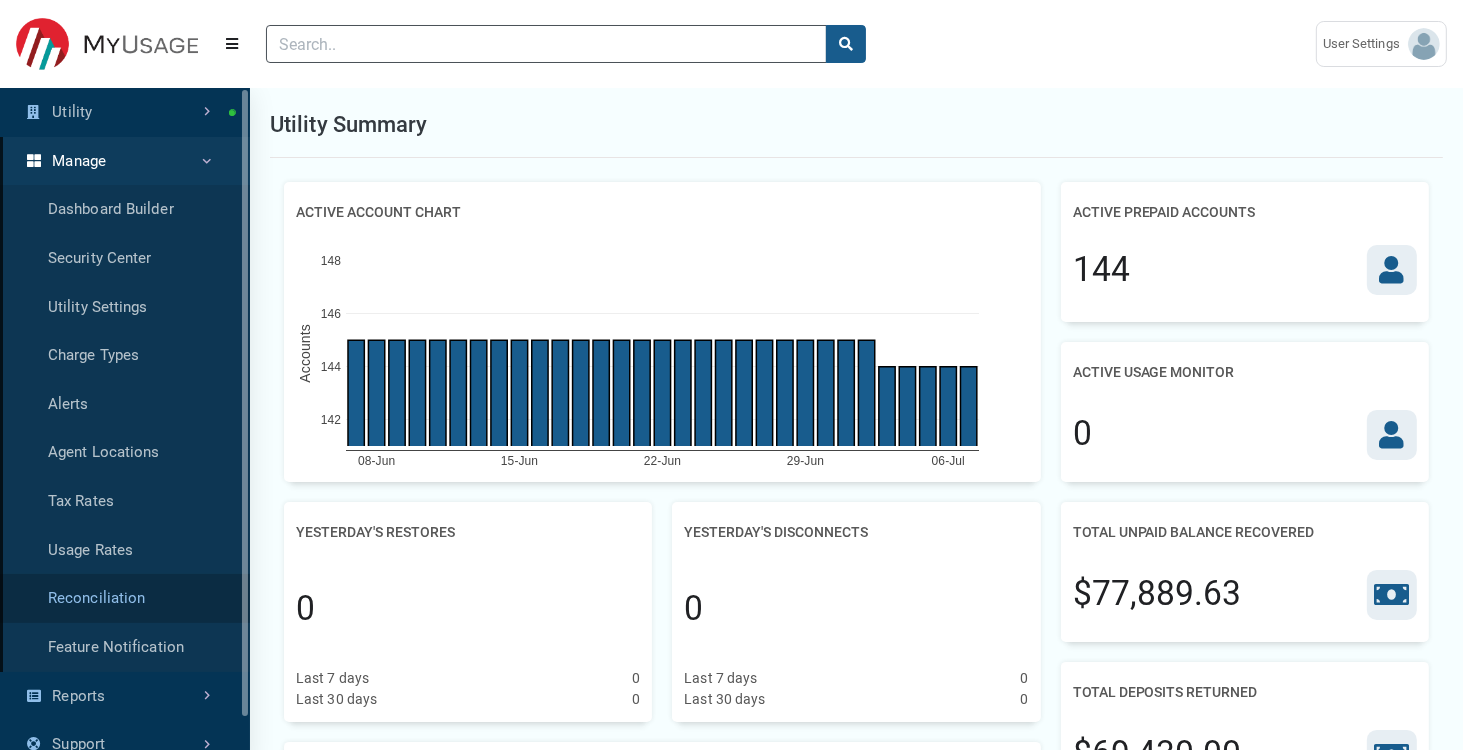 click on "Reconciliation" at bounding box center (125, 598) 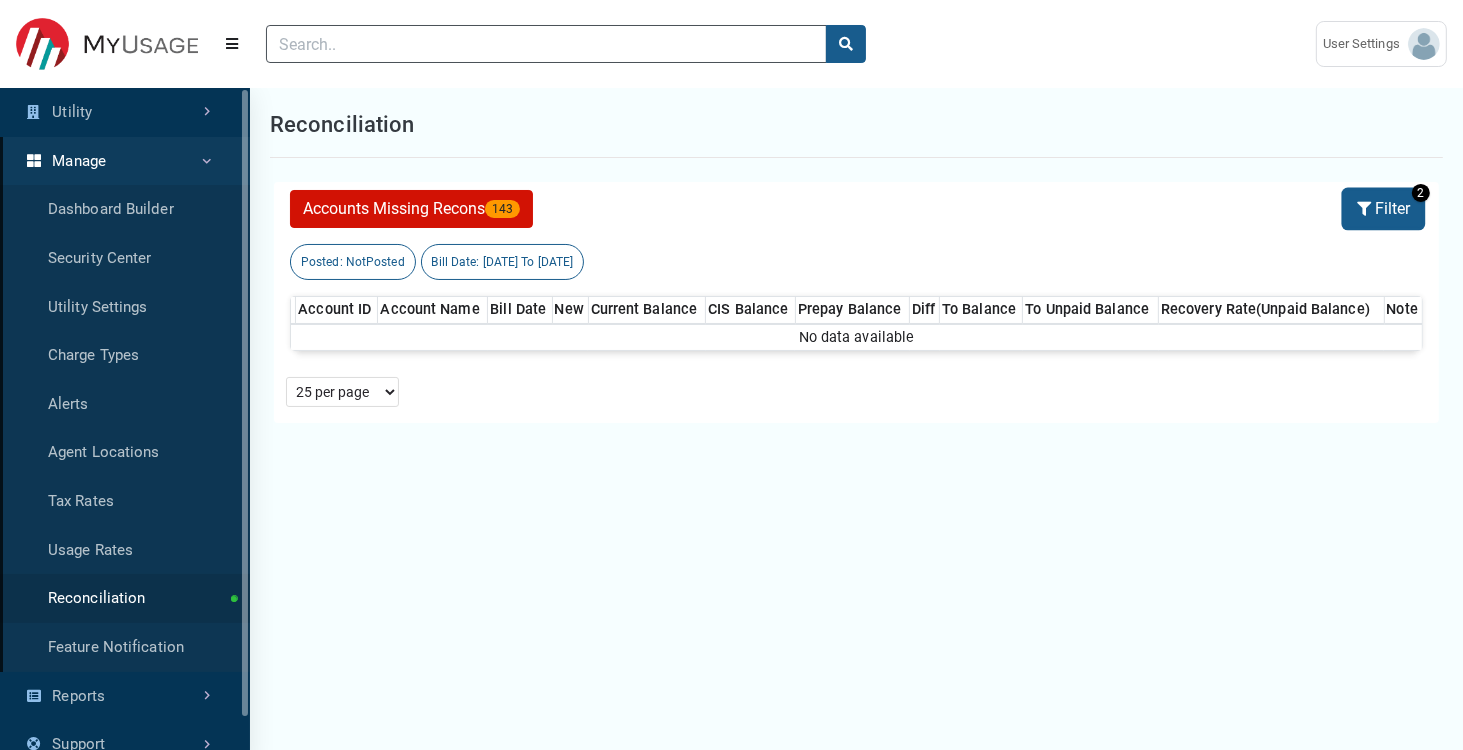 click on "Filter" at bounding box center (1383, 209) 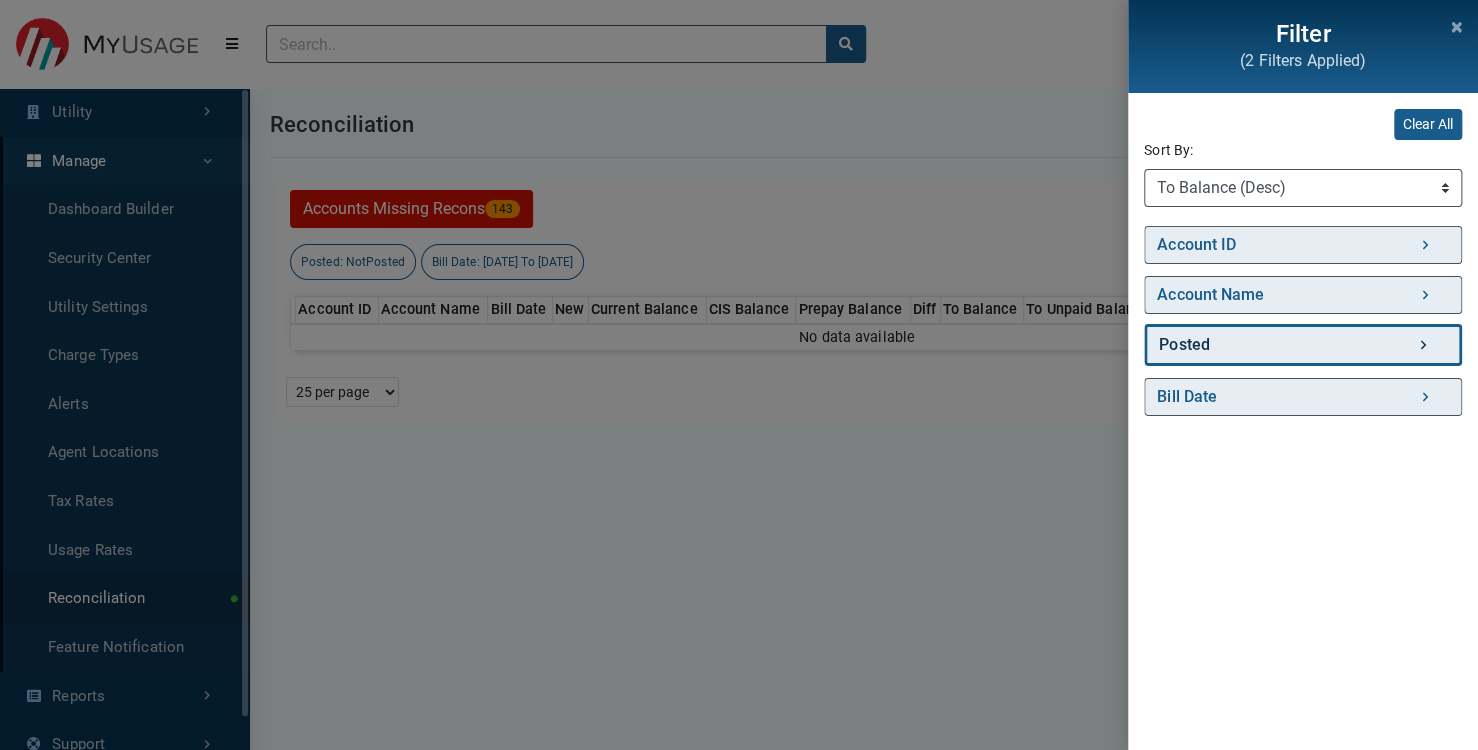 click on "Posted" at bounding box center [1303, 345] 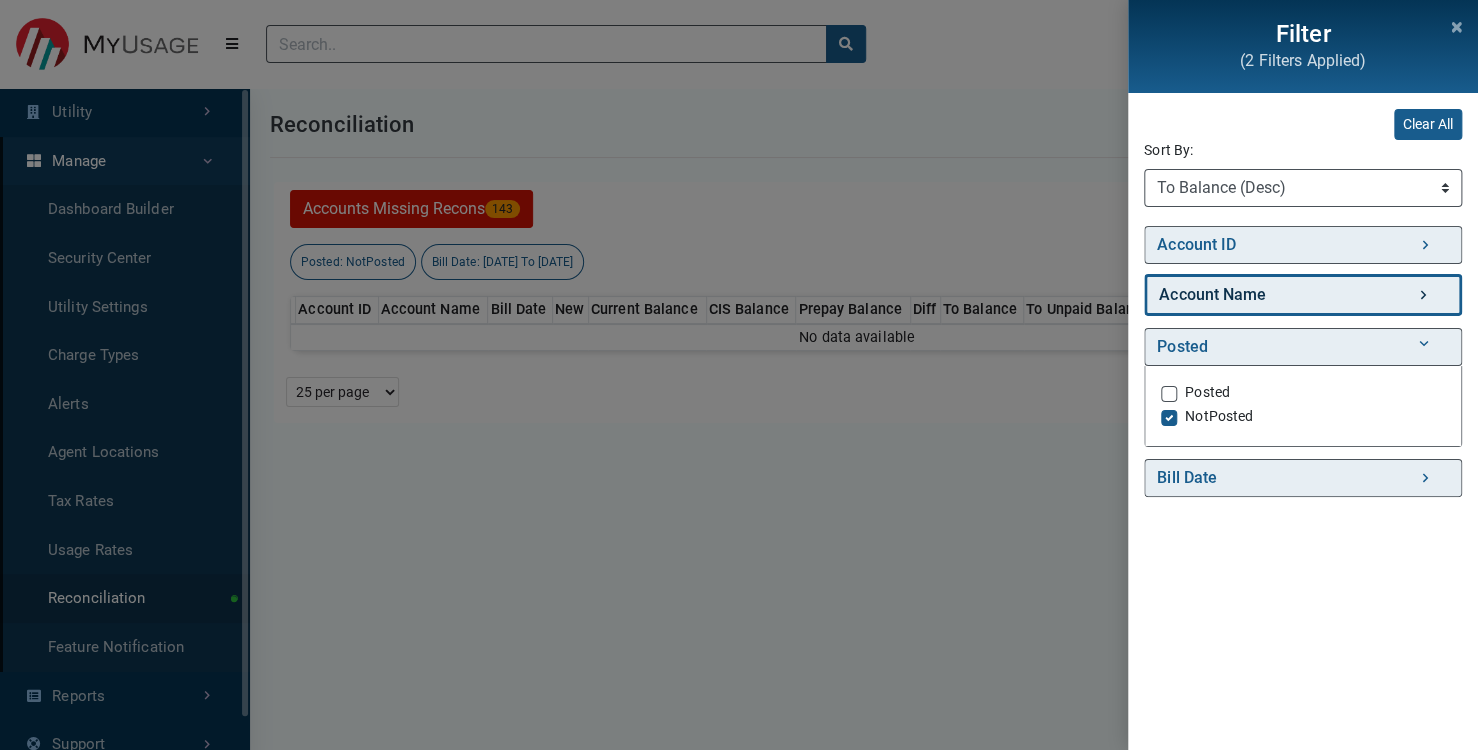 click on "Account Name" at bounding box center (1303, 295) 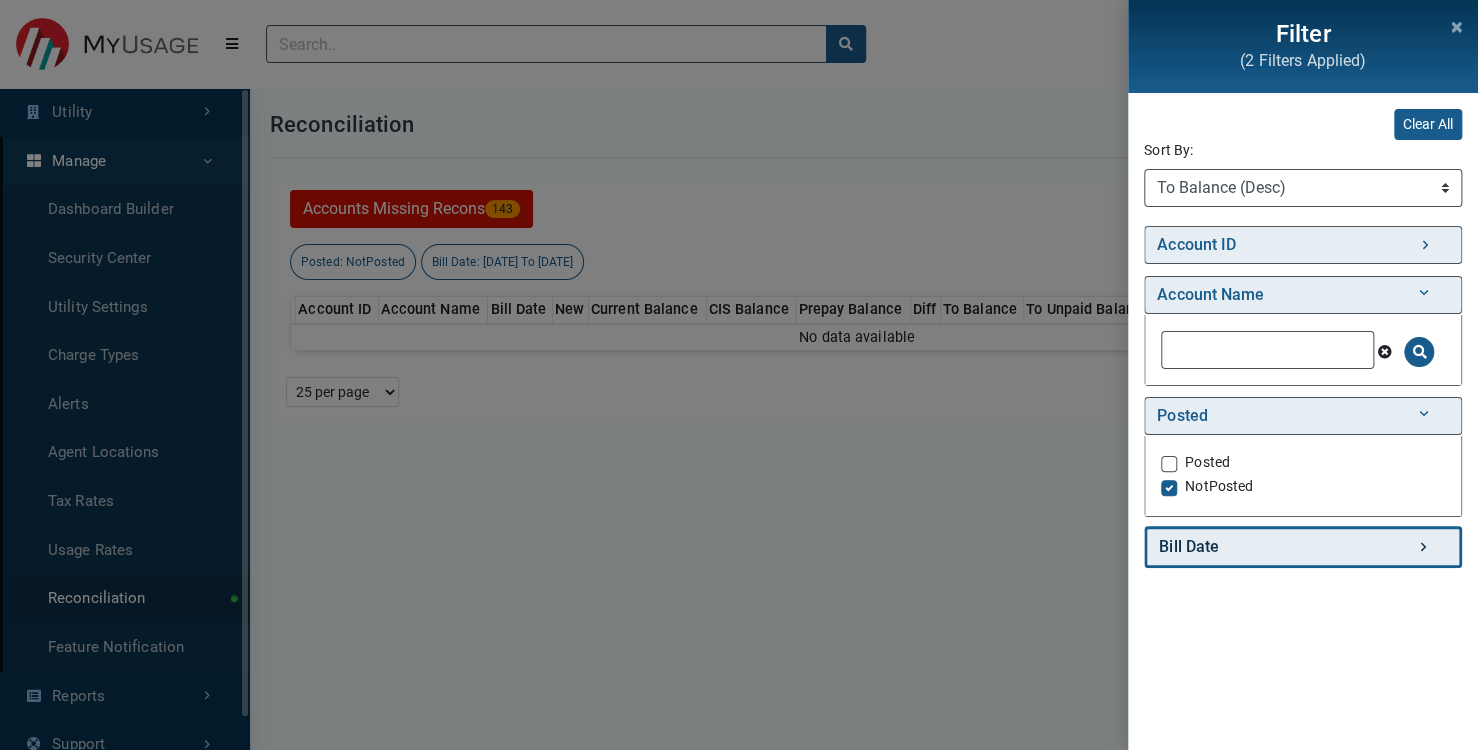 click on "Bill Date" at bounding box center (1303, 547) 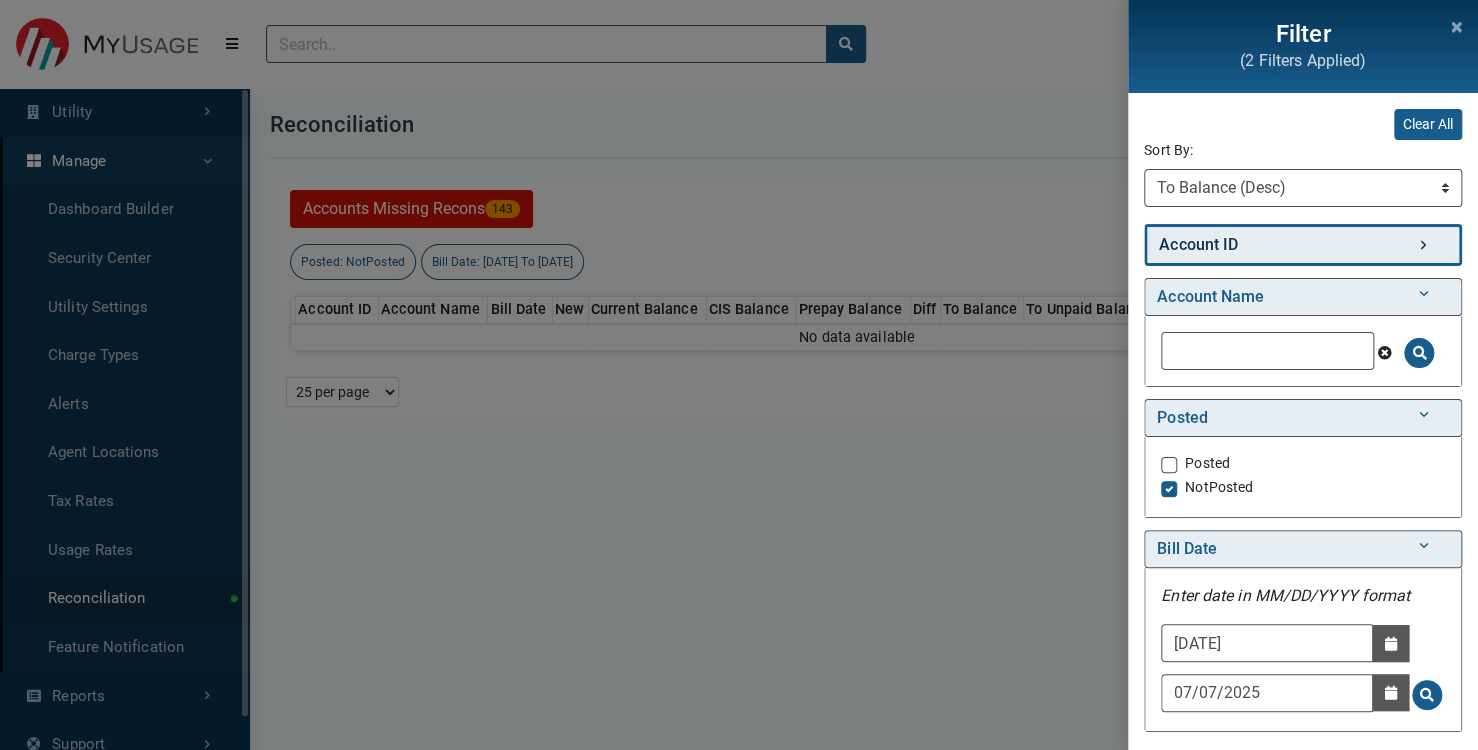 click on "Account ID" at bounding box center [1303, 245] 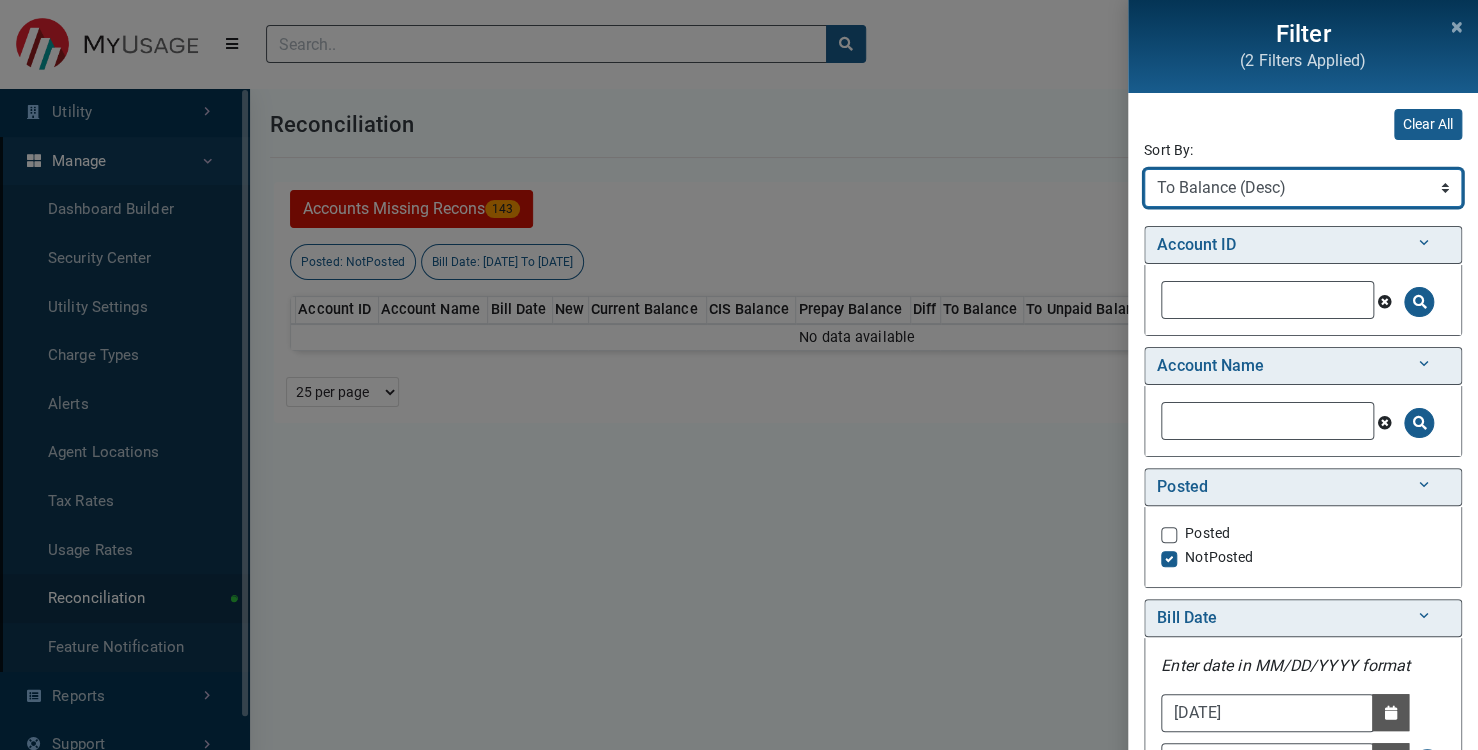 click on "Sort By
Account ID  (Asc)
Account ID  (Desc)
Account Name  (Asc)
Account Name  (Desc)
Posted  (Asc)
Posted  (Desc)
Bill Date  (Asc)
Bill Date  (Desc)
New  (Asc)
New  (Desc)
Current Balance  (Asc)
Current Balance  (Desc)
CIS Balance  (Asc)
CIS Balance  (Desc)
Prepay Balance  (Asc)
Prepay Balance  (Desc)
Diff  (Asc)
Diff  (Desc)" at bounding box center [1303, 188] 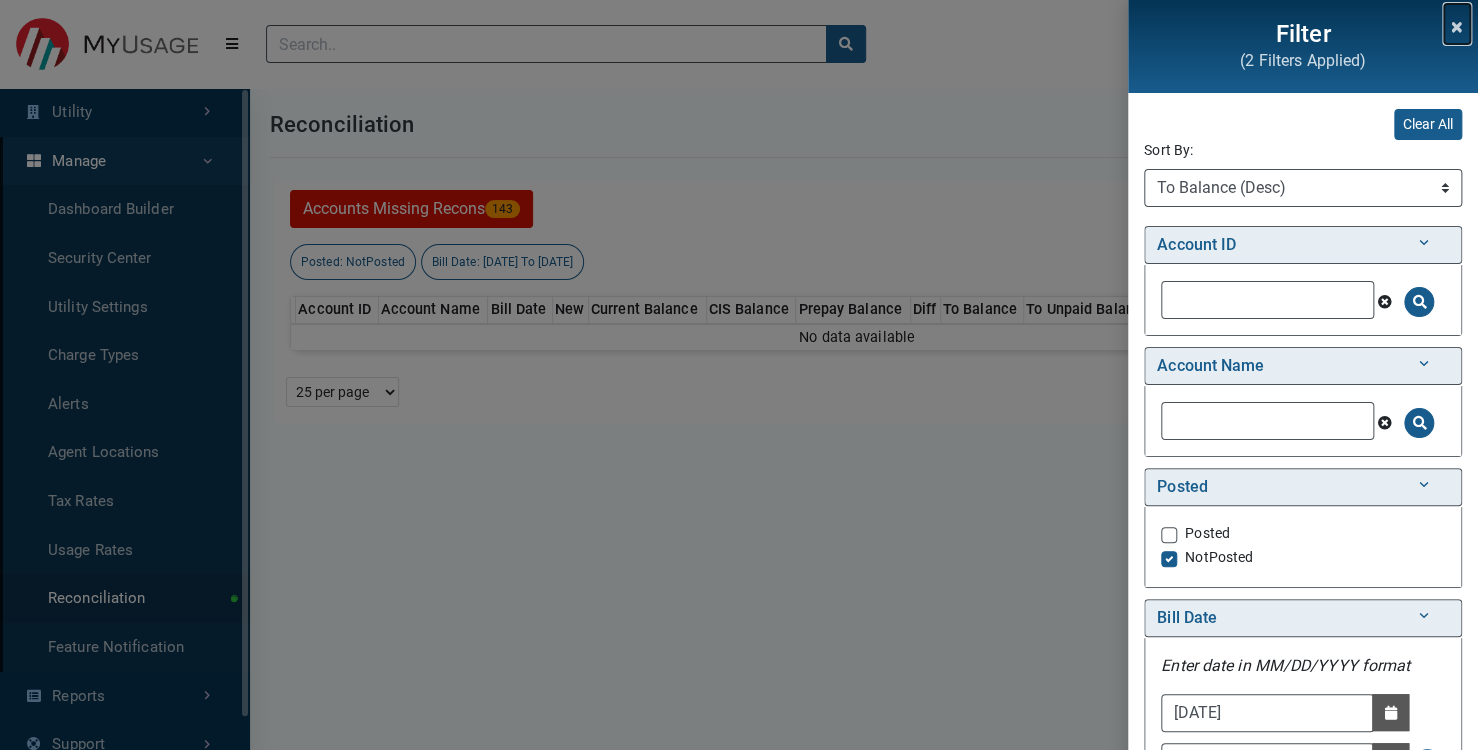 click at bounding box center [1457, 27] 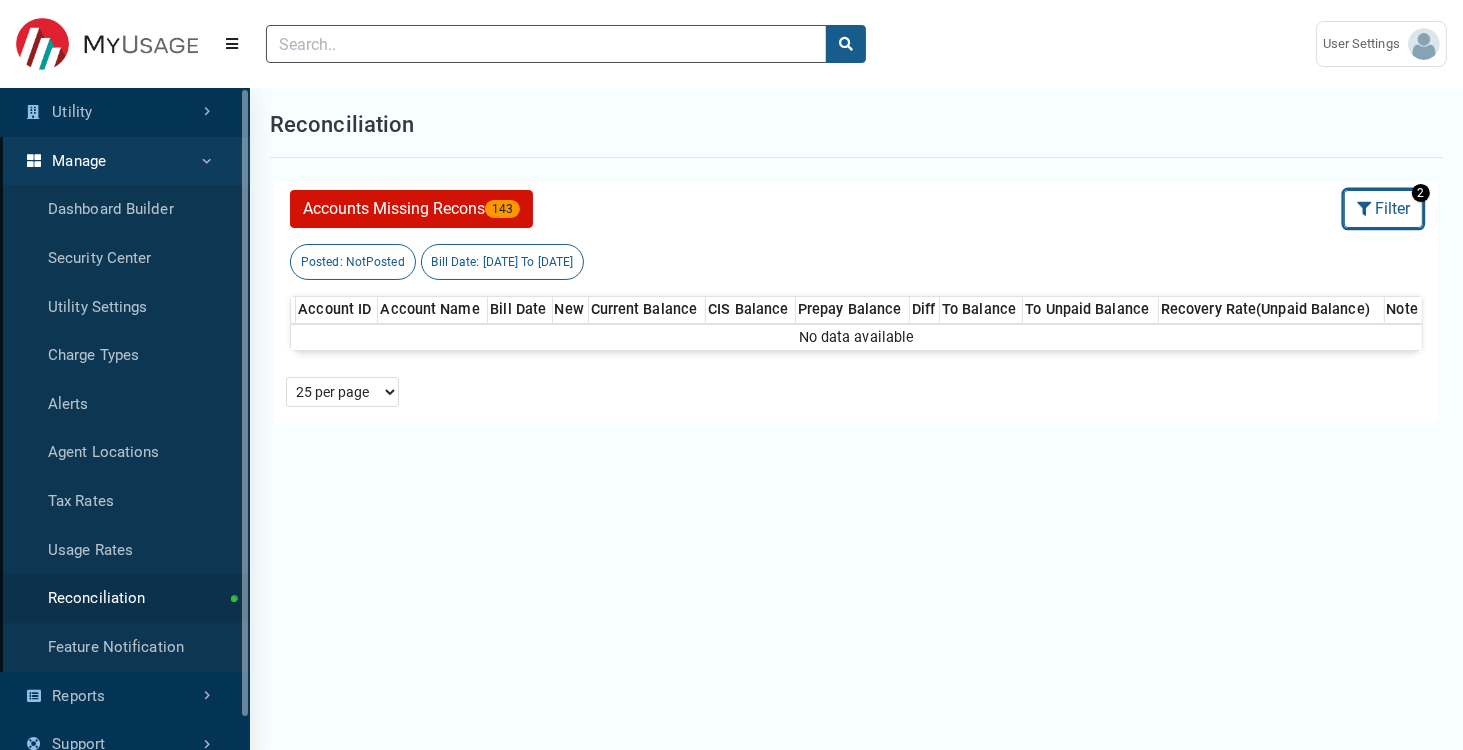 type 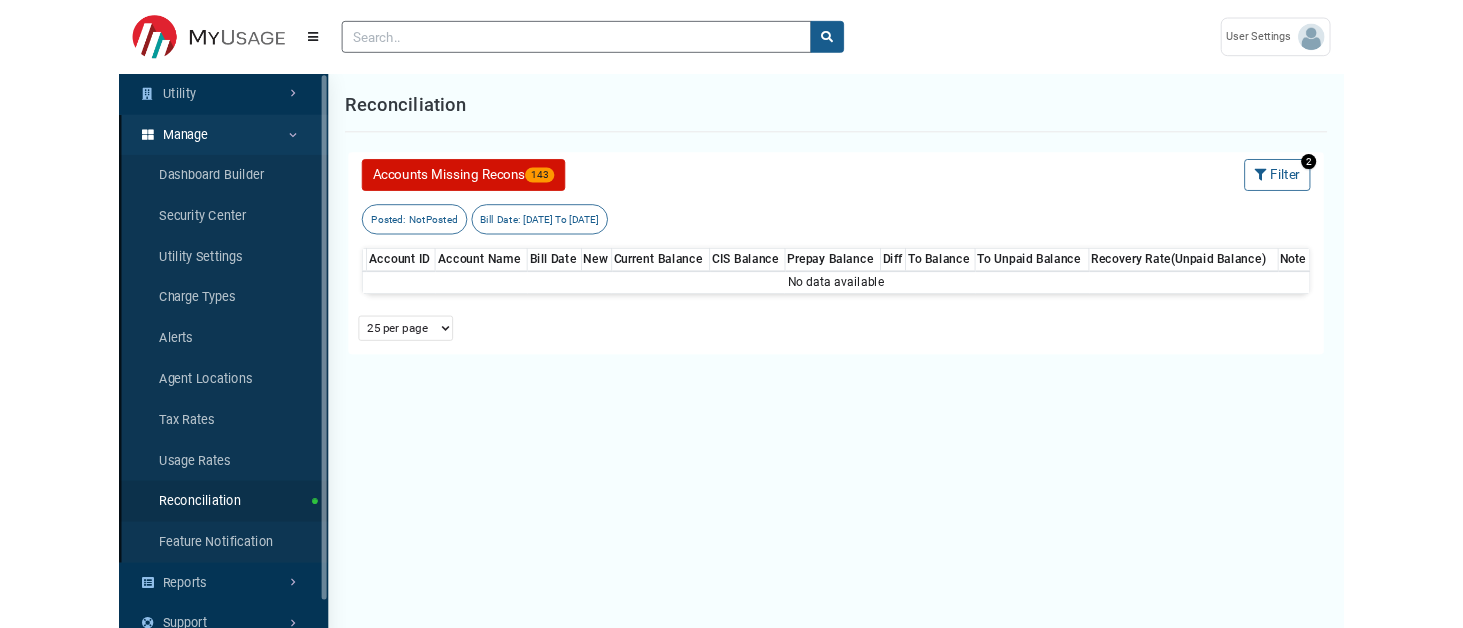 scroll, scrollTop: 621, scrollLeft: 249, axis: both 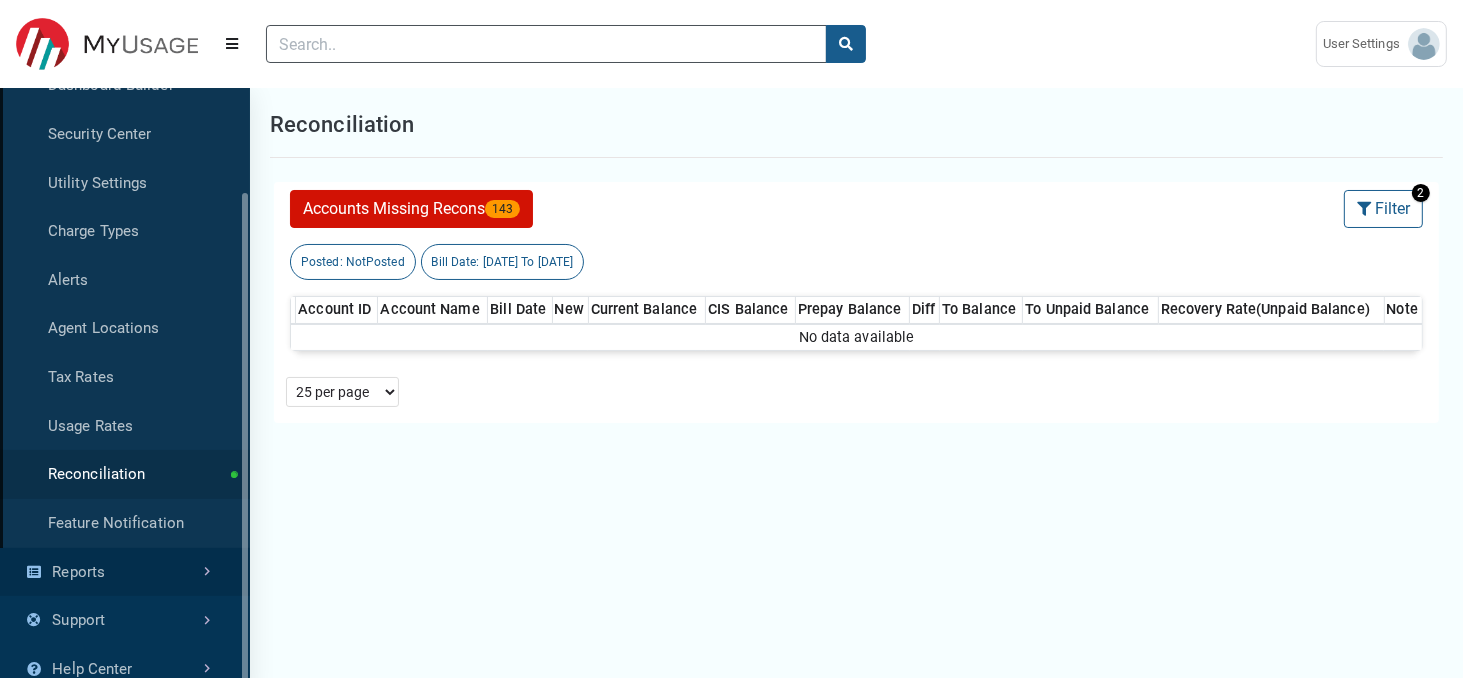 click on "Reports" at bounding box center (125, 572) 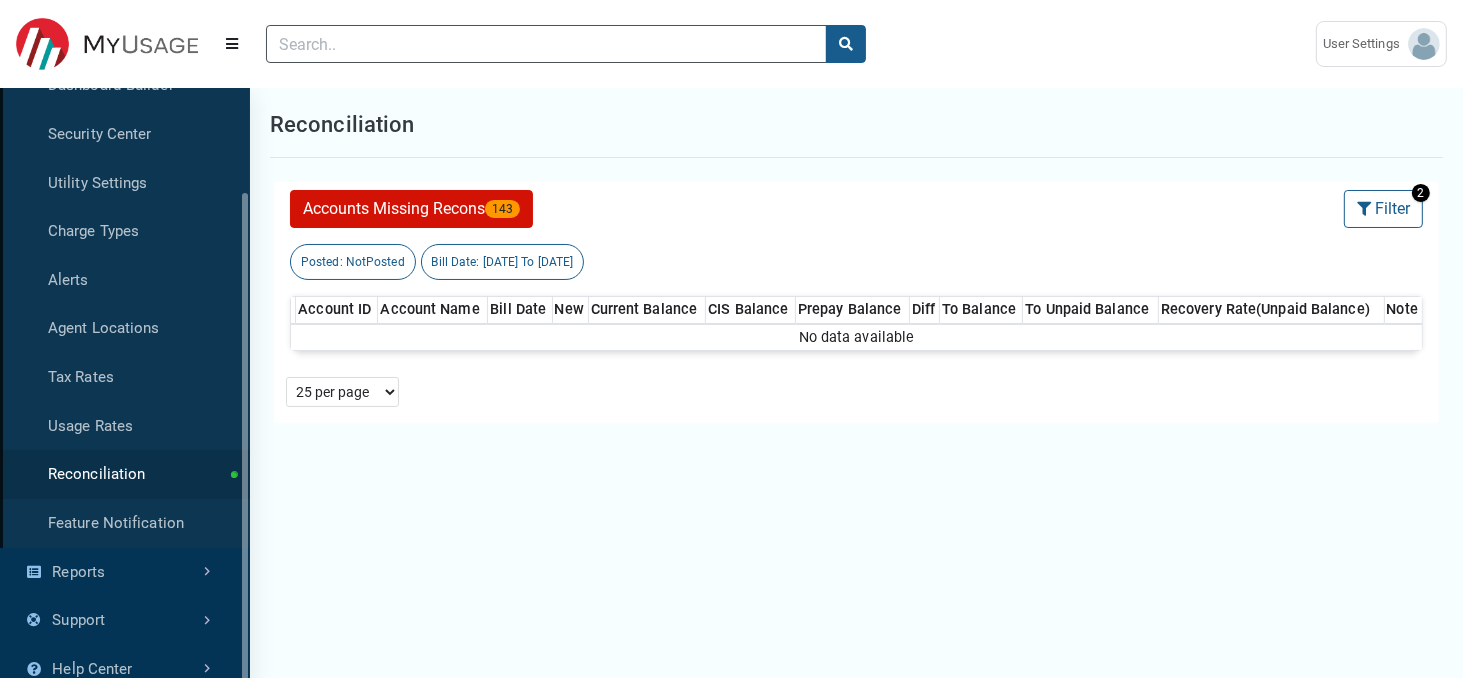 scroll, scrollTop: 0, scrollLeft: 0, axis: both 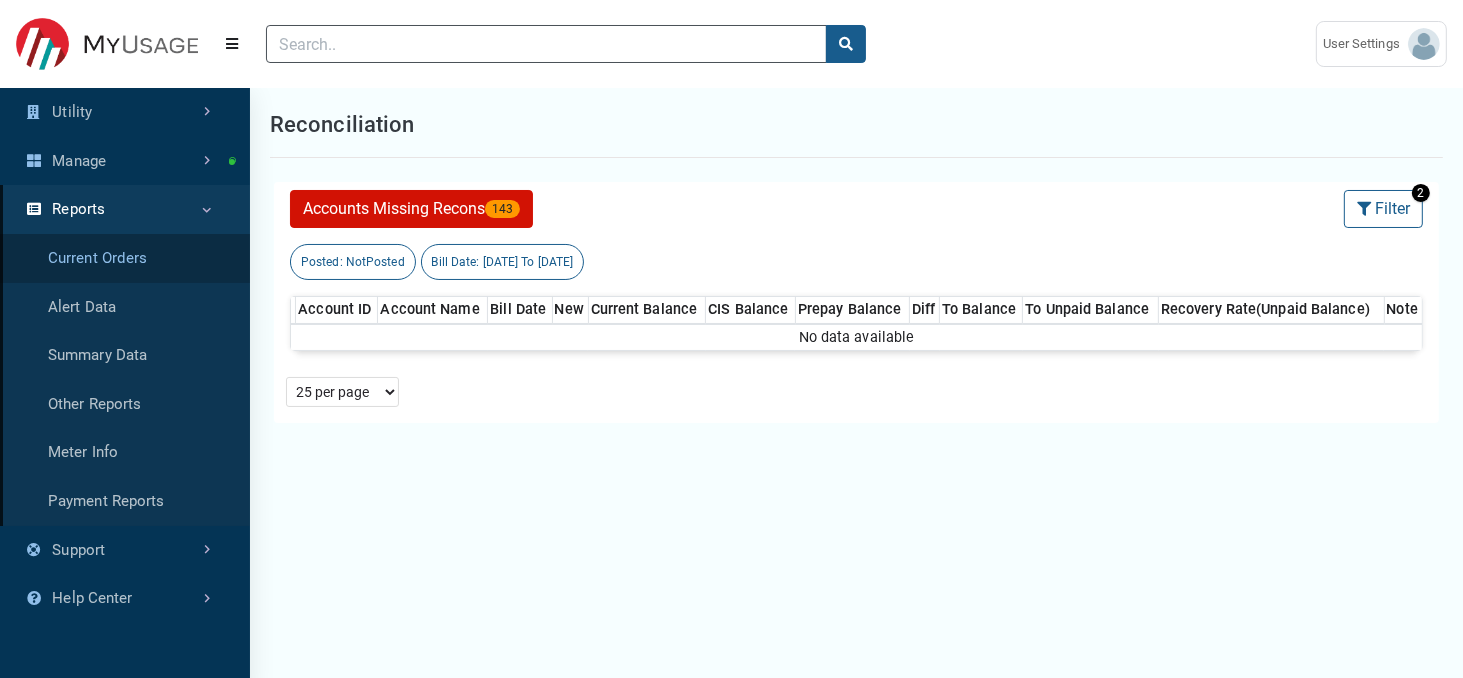 click on "Current Orders" at bounding box center (125, 258) 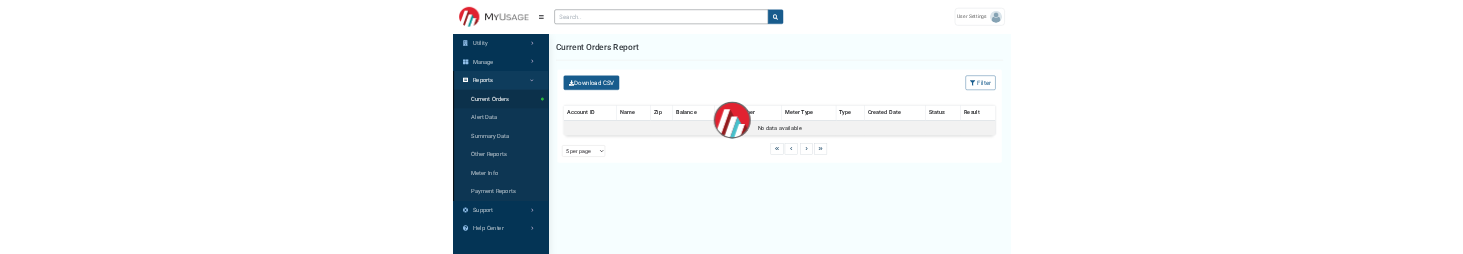 scroll, scrollTop: 573, scrollLeft: 235, axis: both 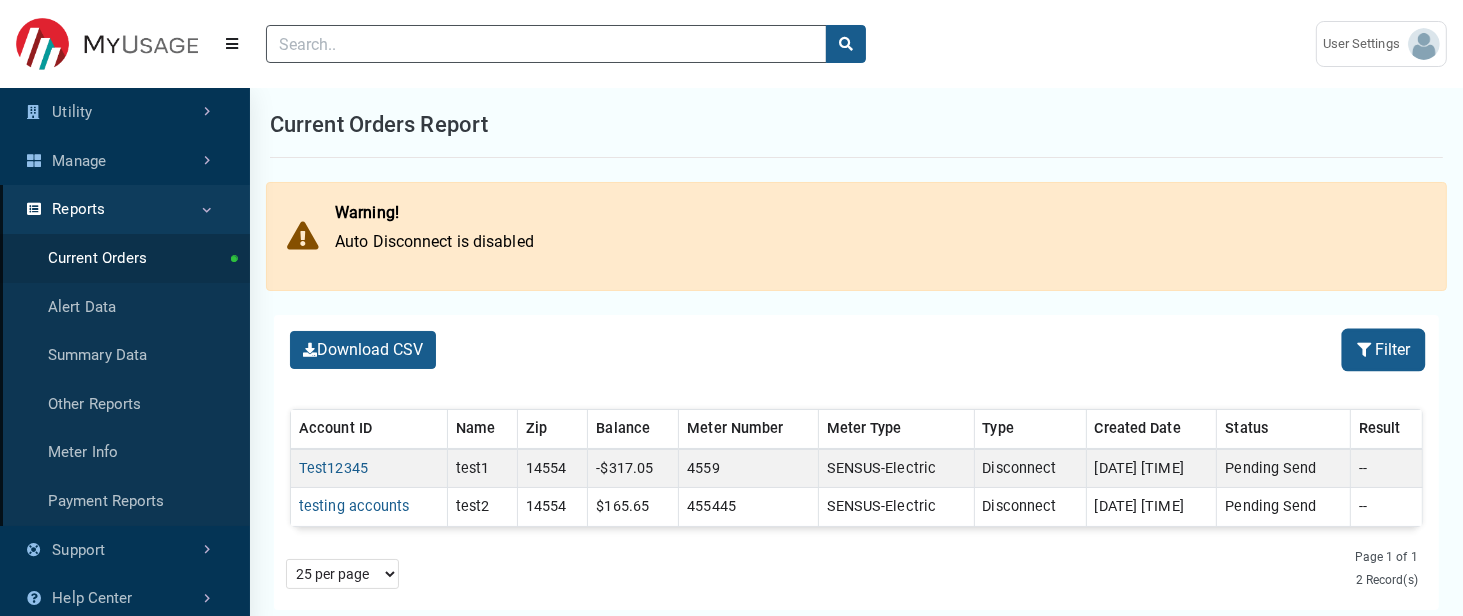 click on "Filter" at bounding box center (1383, 350) 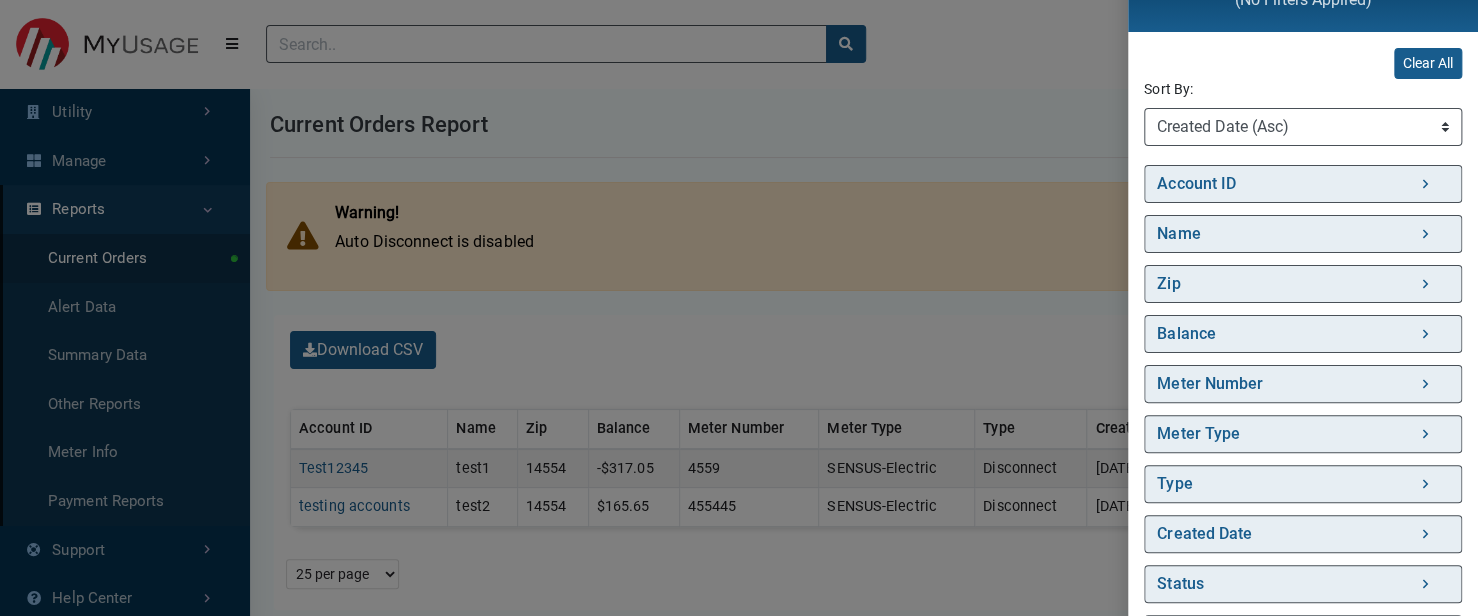scroll, scrollTop: 114, scrollLeft: 0, axis: vertical 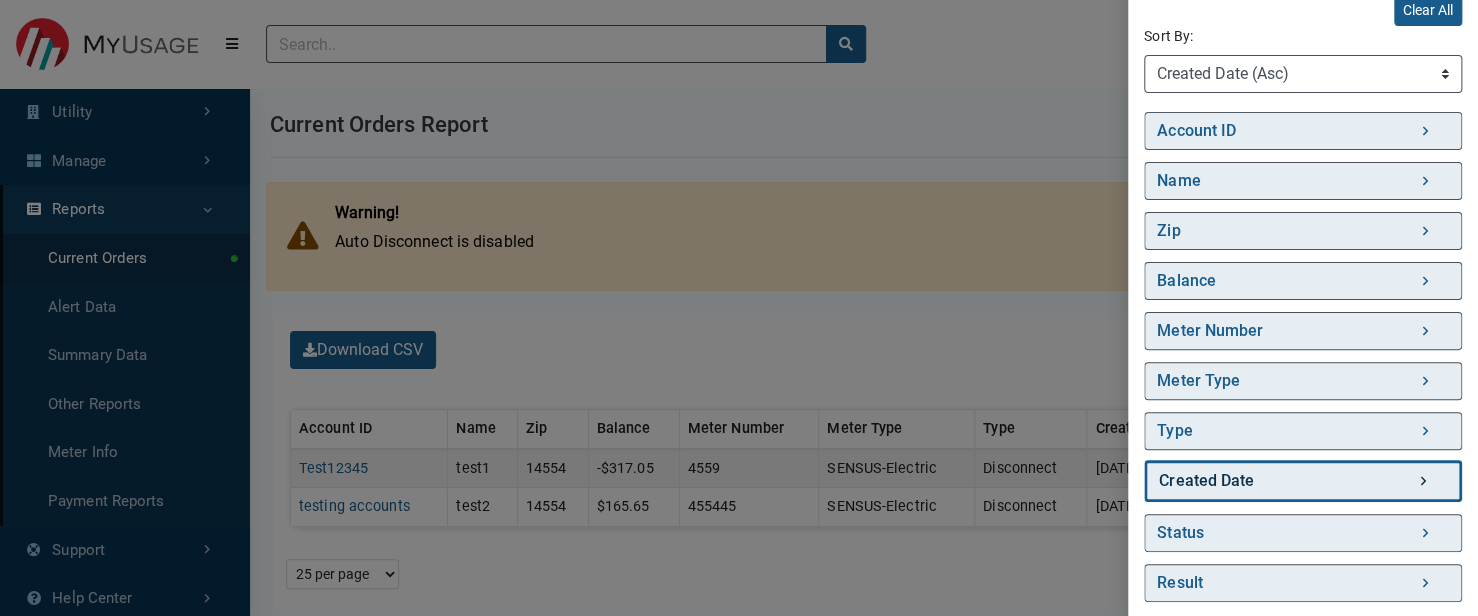 click on "Created Date" at bounding box center (1303, 481) 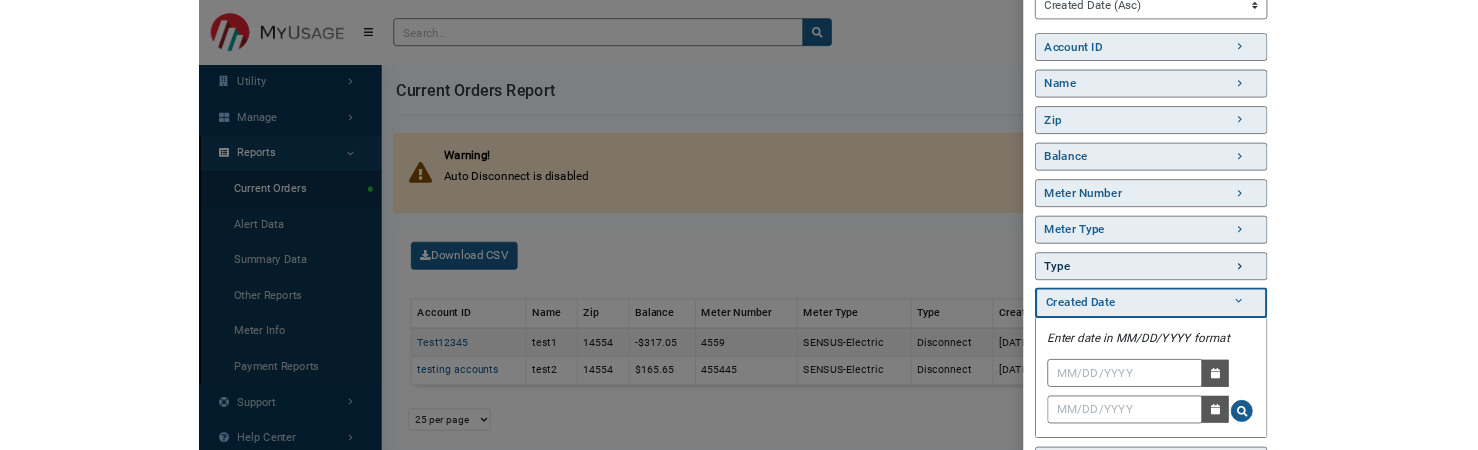 scroll, scrollTop: 278, scrollLeft: 0, axis: vertical 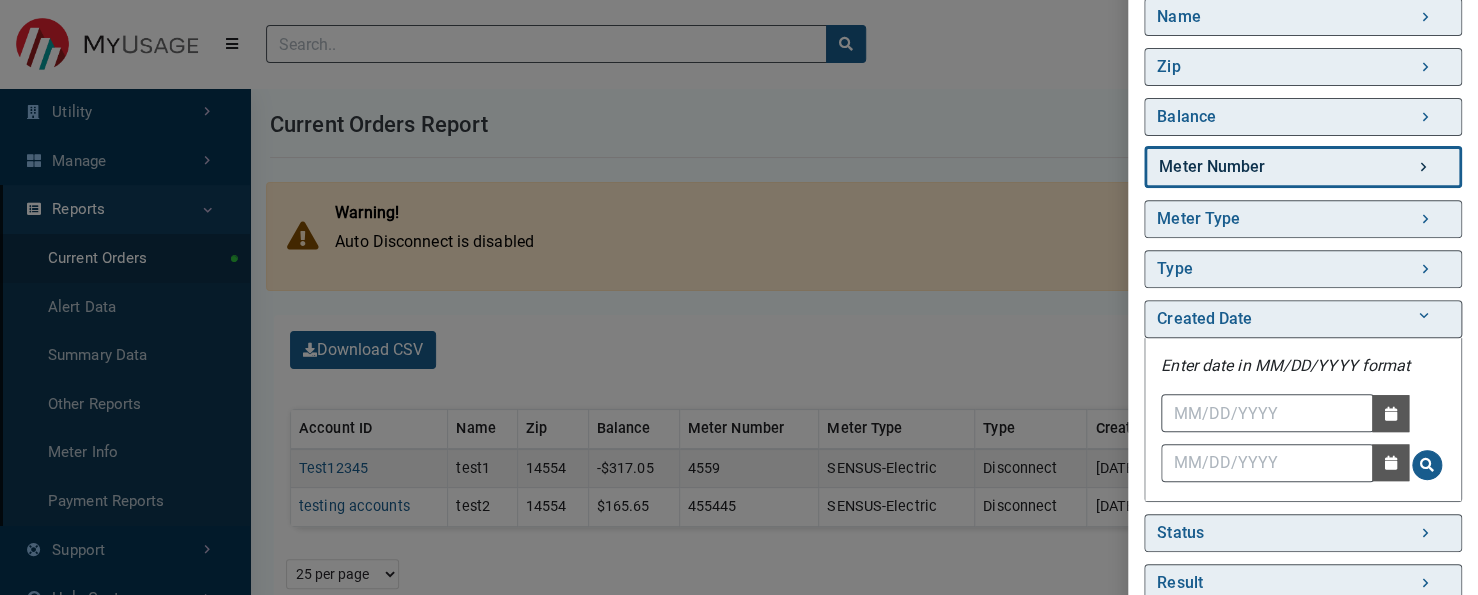 click on "Meter Number" at bounding box center (1303, 167) 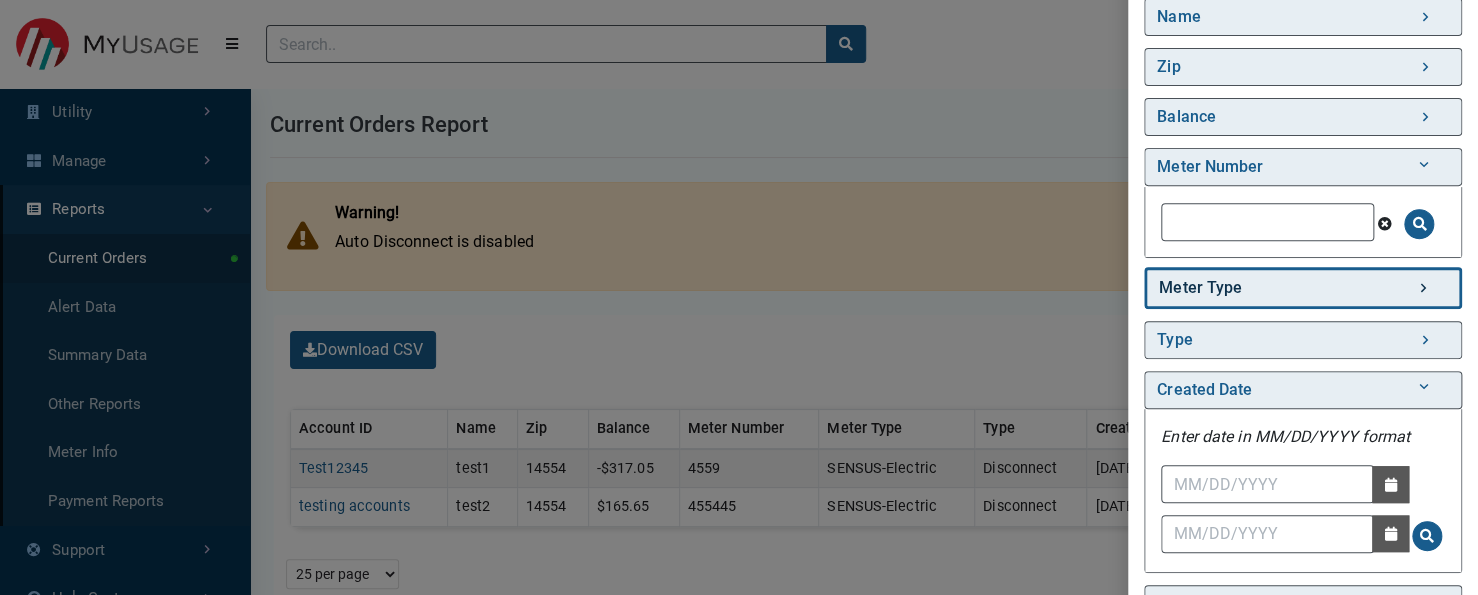 click on "Meter Type" at bounding box center [1303, 288] 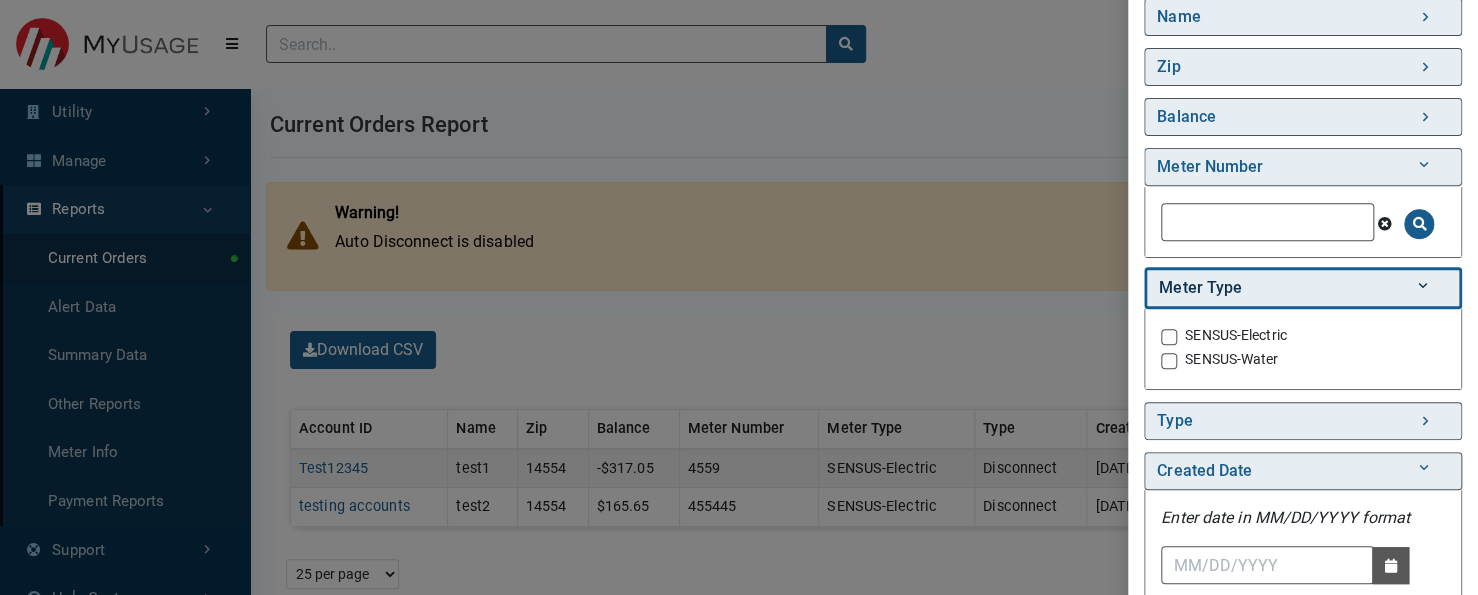 click on "Meter Type" at bounding box center (1303, 288) 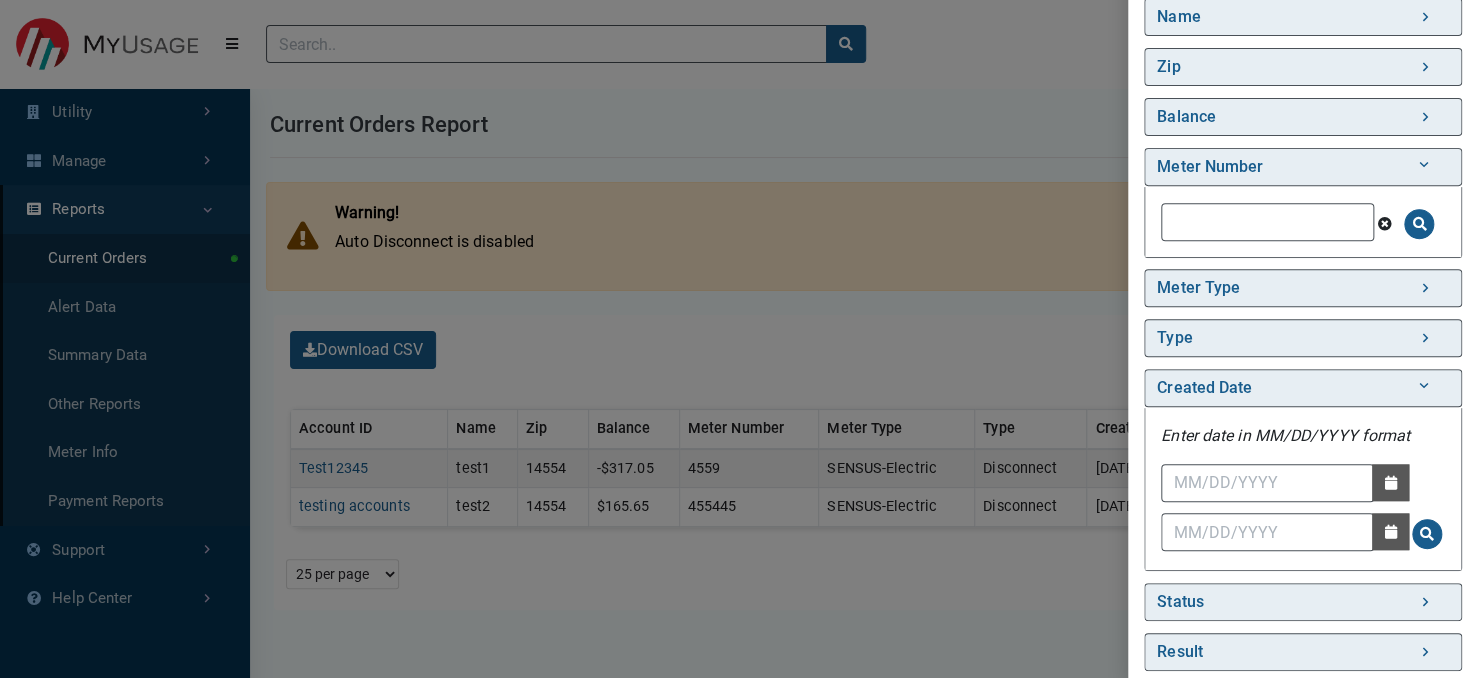 scroll, scrollTop: 605, scrollLeft: 249, axis: both 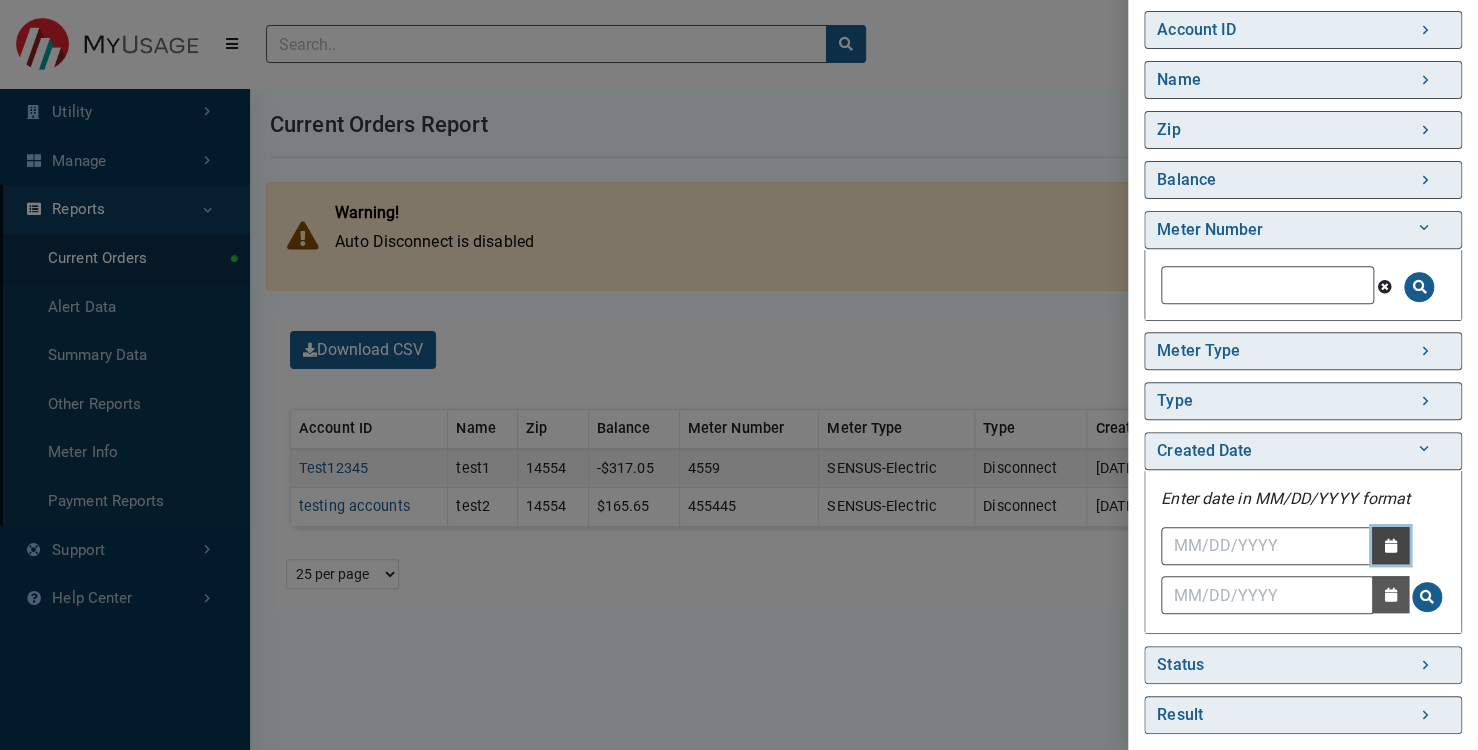 click on "Date Picker - Activate to access the date picker" at bounding box center [1390, 545] 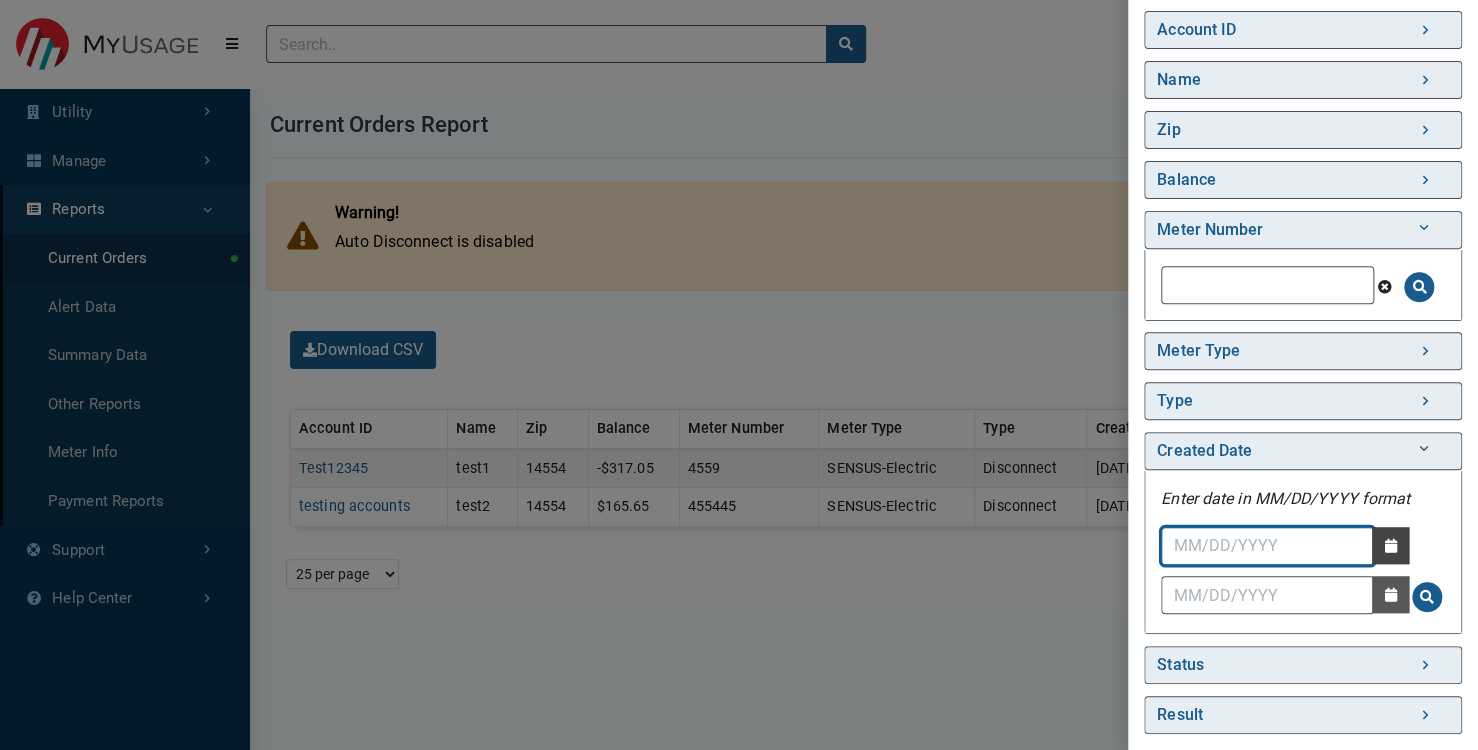 scroll, scrollTop: 214, scrollLeft: 0, axis: vertical 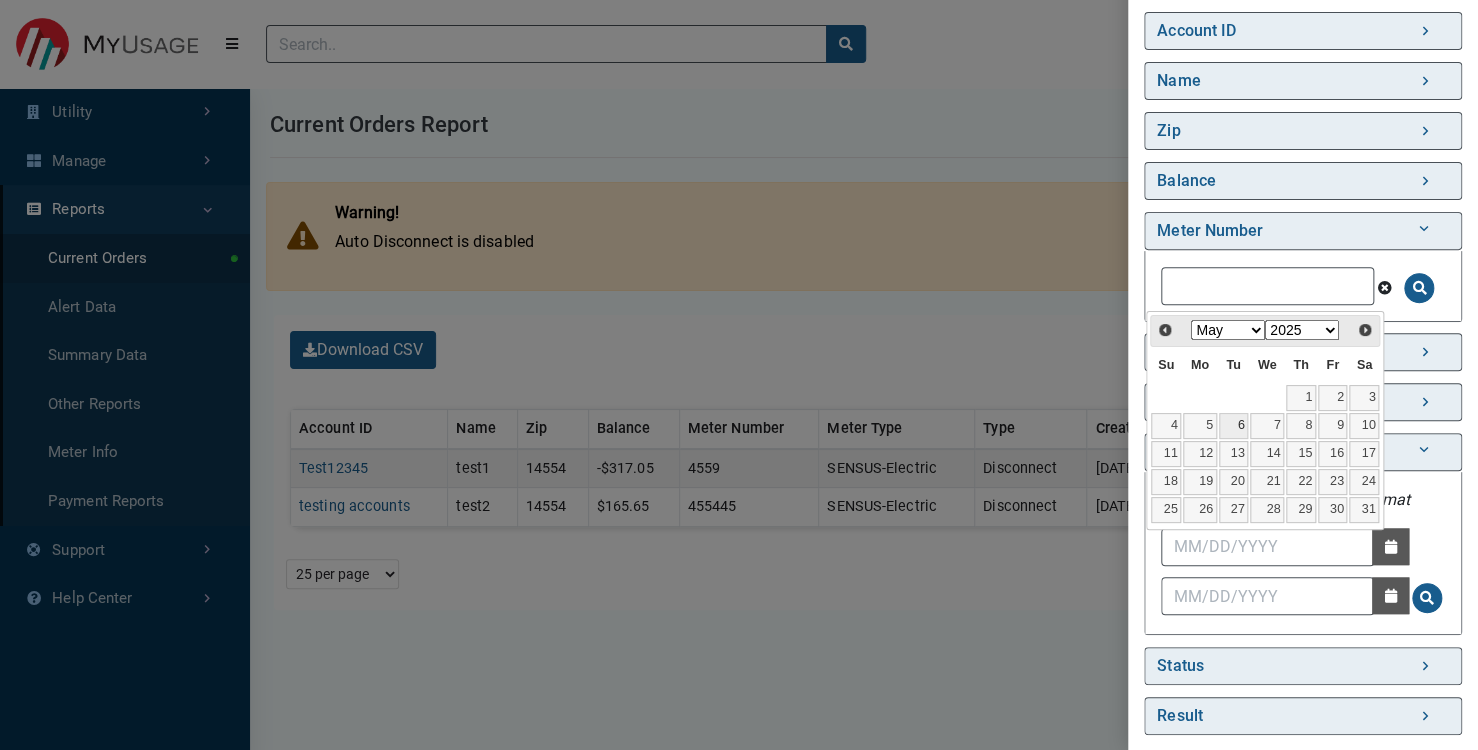 click on "6" at bounding box center [1234, 426] 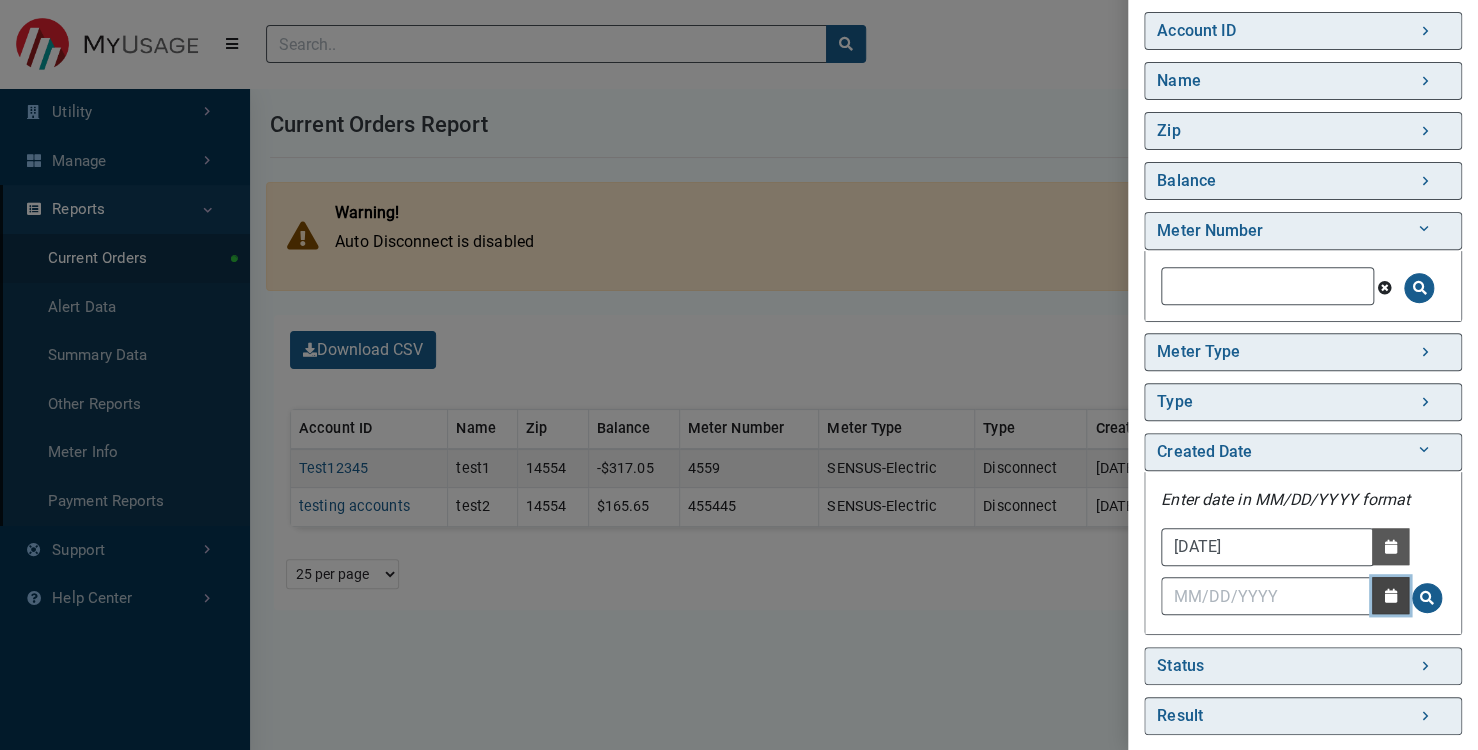 click at bounding box center (1391, 547) 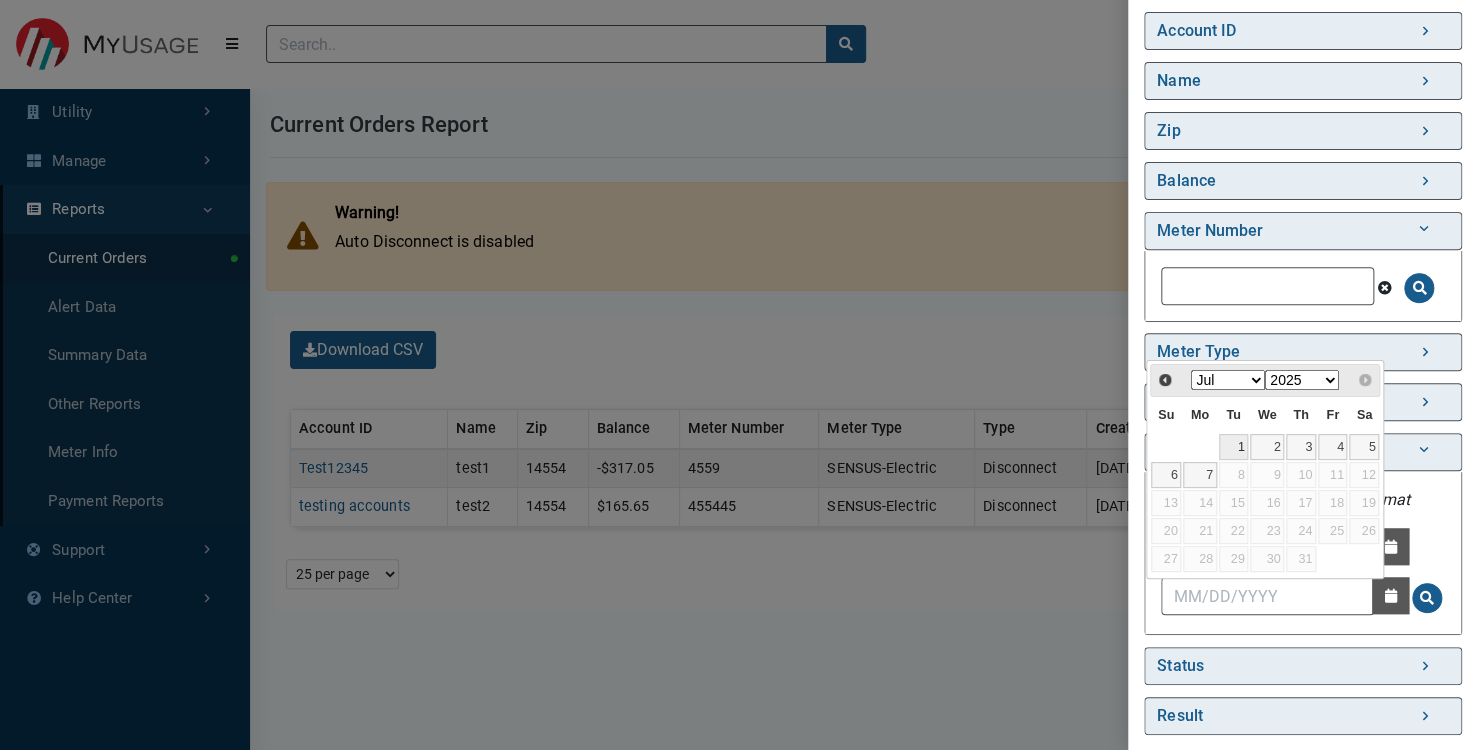 click on "1" at bounding box center [1234, 447] 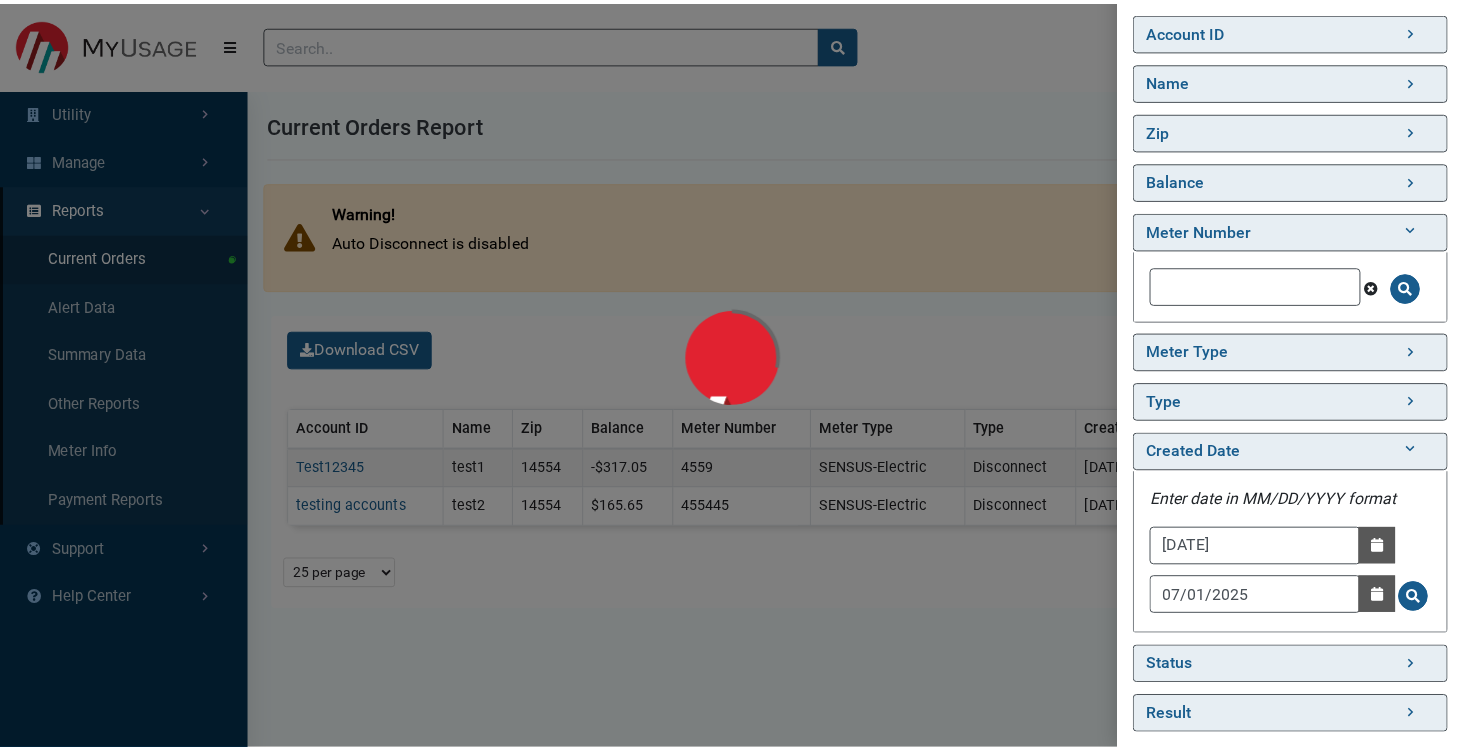 scroll, scrollTop: 0, scrollLeft: 0, axis: both 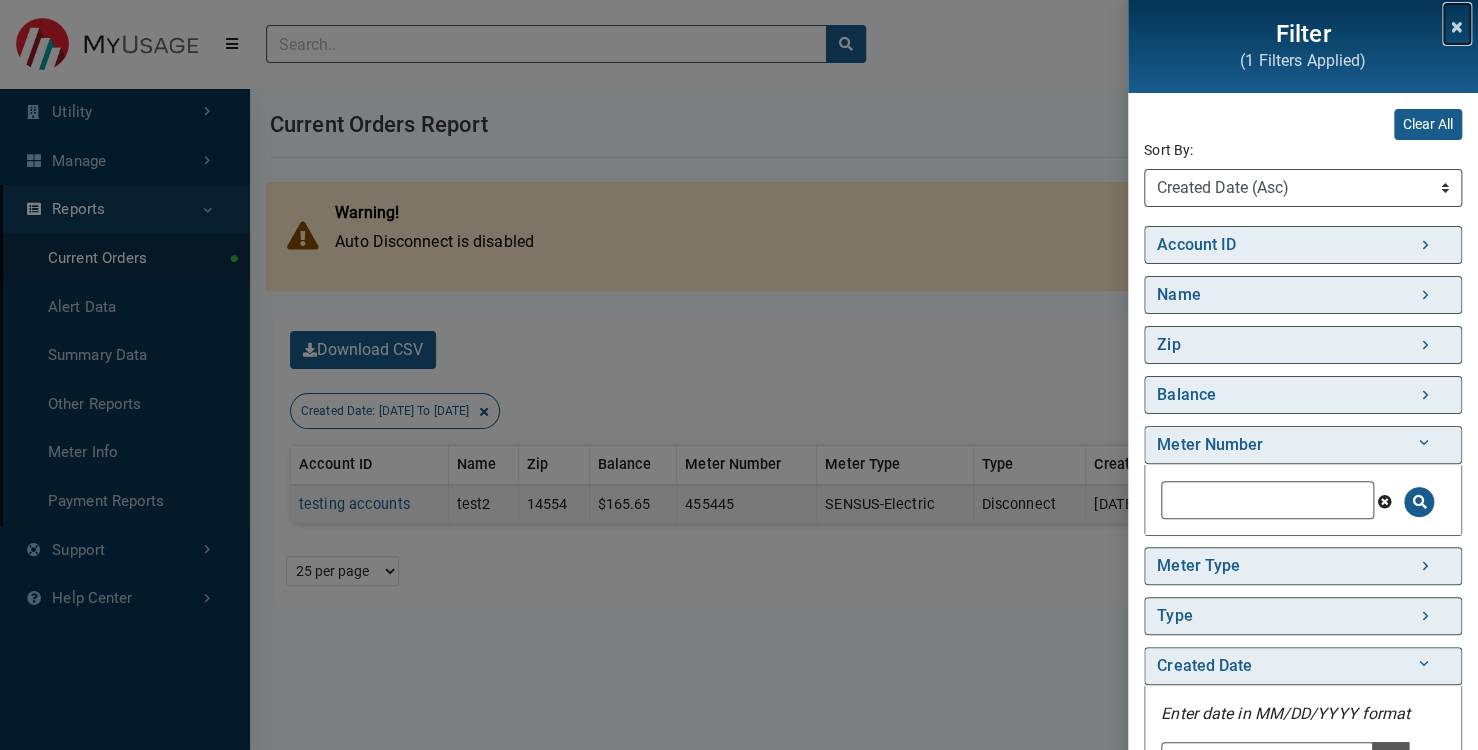 click at bounding box center (1457, 24) 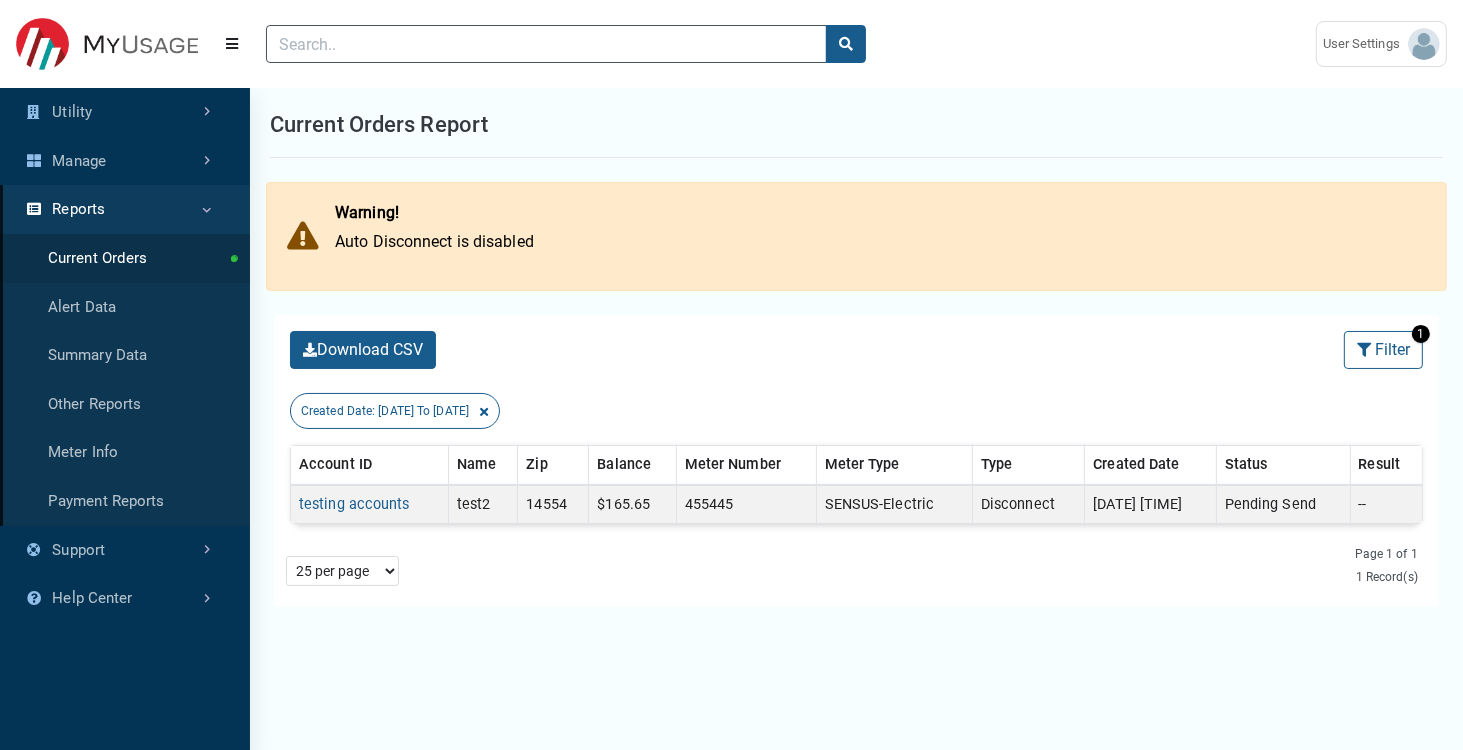 click on "Created Date:
[DATE]  To
[DATE]" at bounding box center (395, 411) 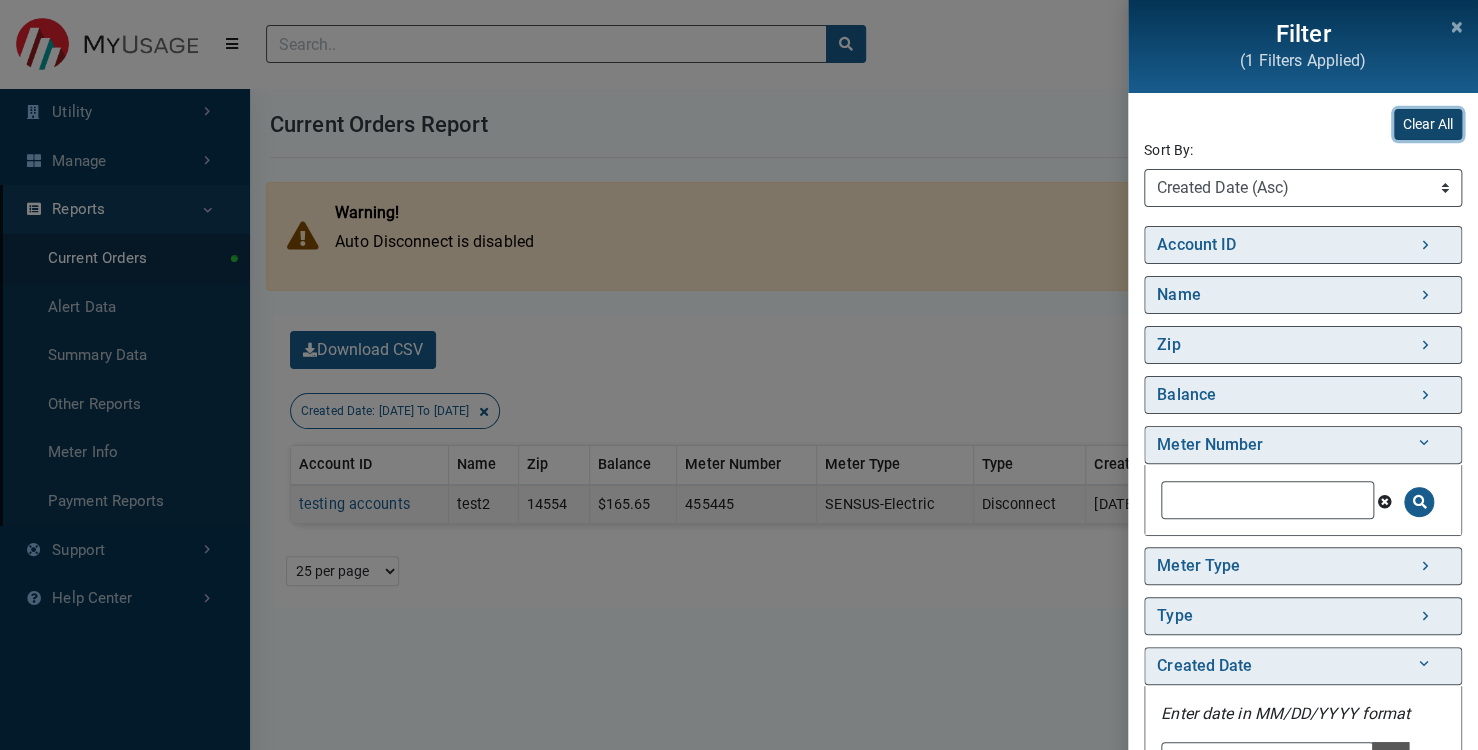 click on "Clear All" at bounding box center (1428, 124) 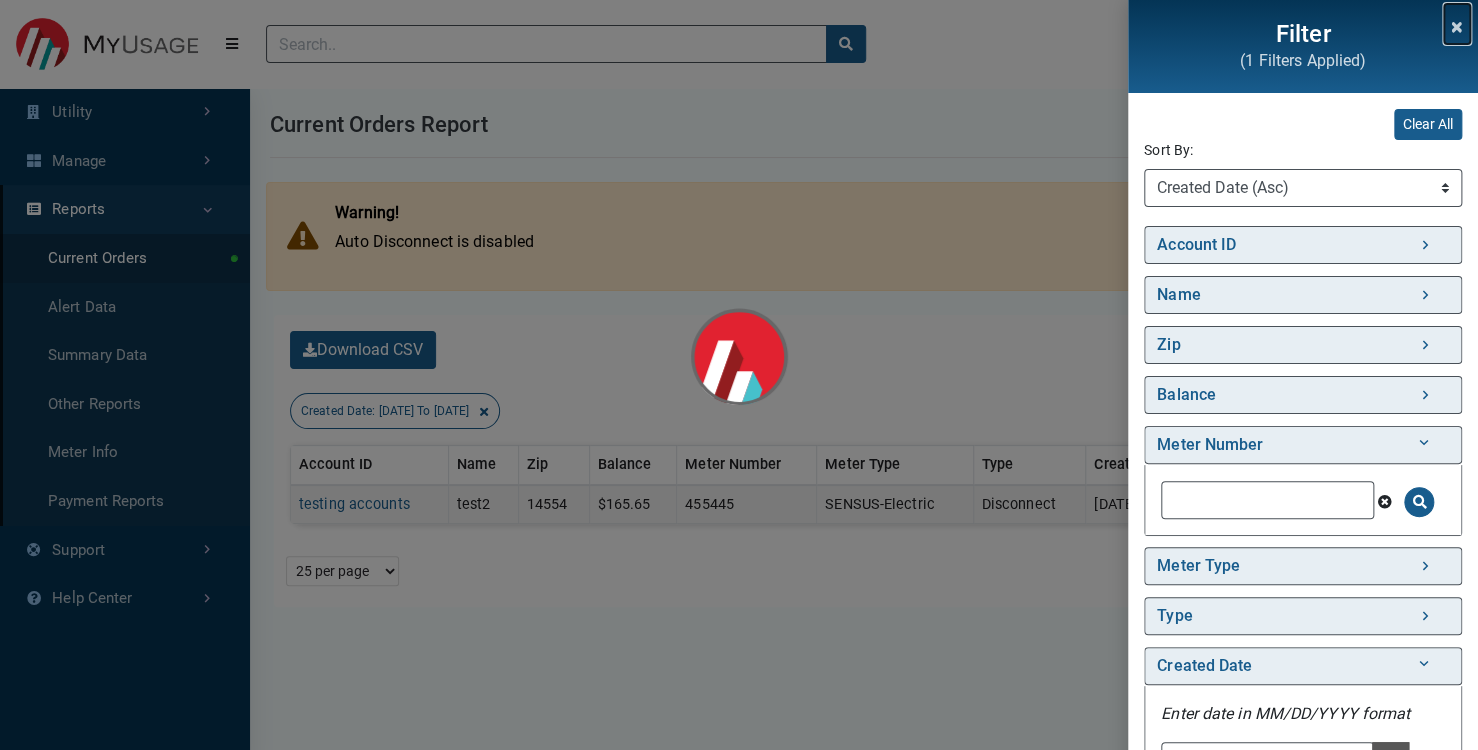 click at bounding box center [1457, 24] 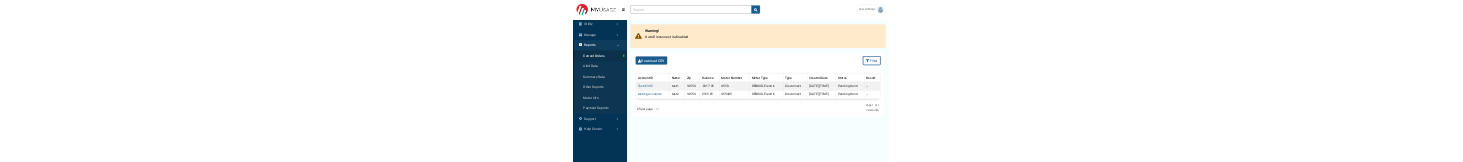 scroll, scrollTop: 0, scrollLeft: 0, axis: both 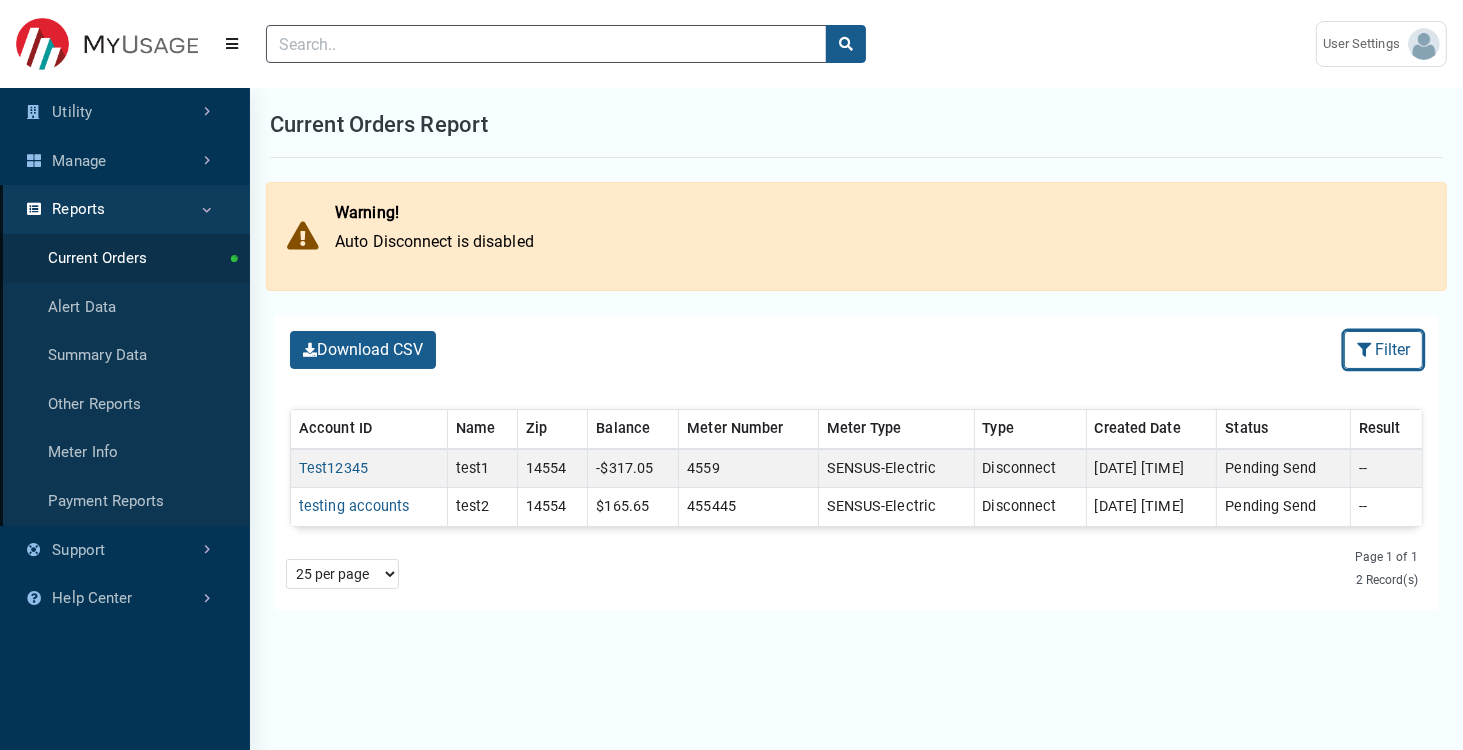 type 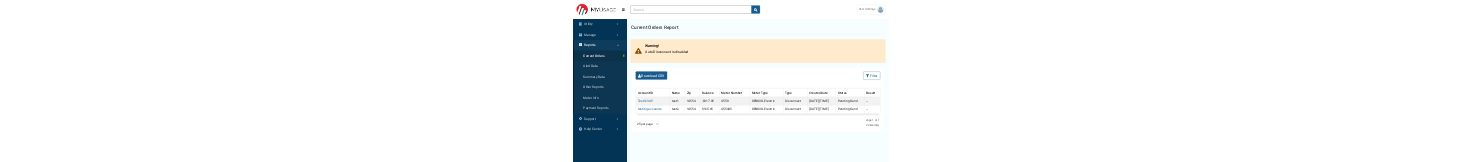 scroll, scrollTop: 0, scrollLeft: 0, axis: both 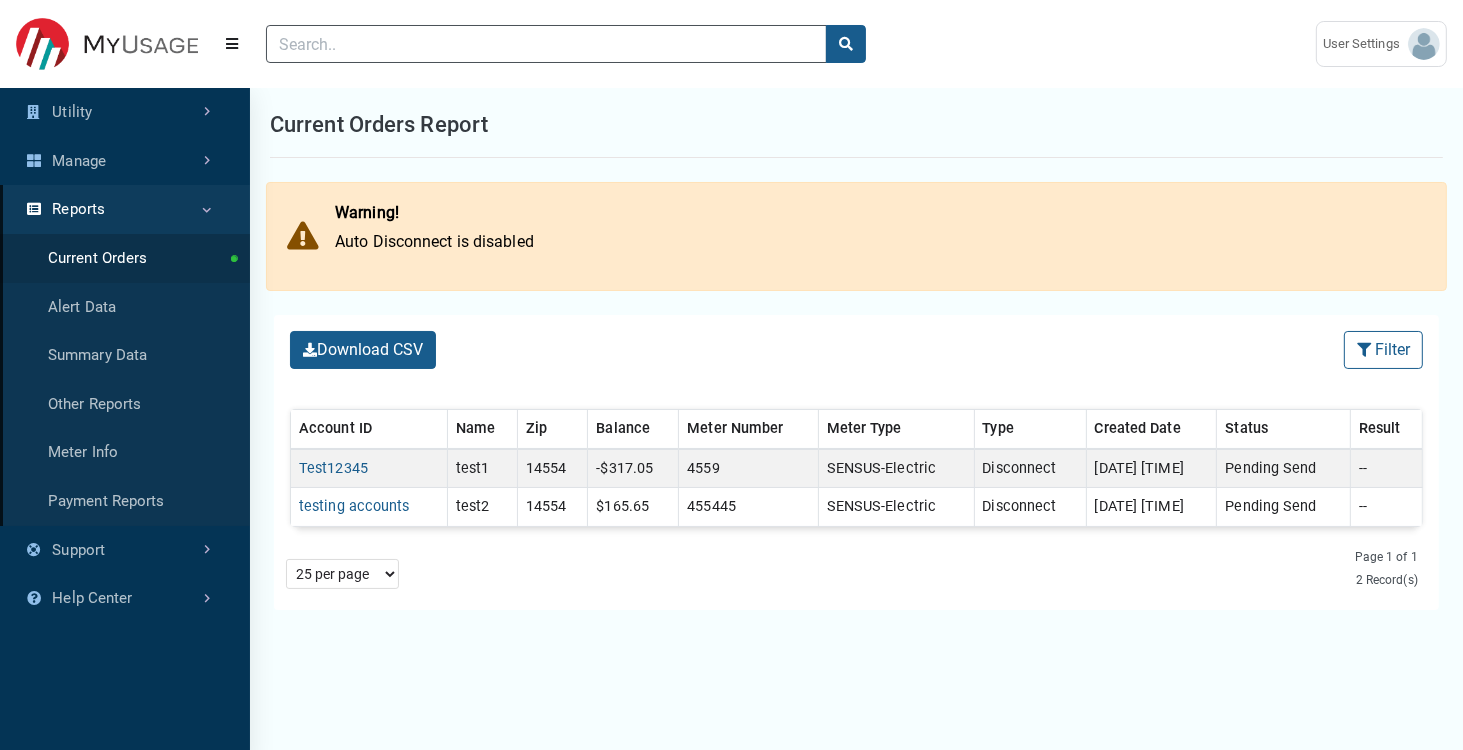 click on "Warning!
Auto Disconnect is disabled" at bounding box center (856, 236) 